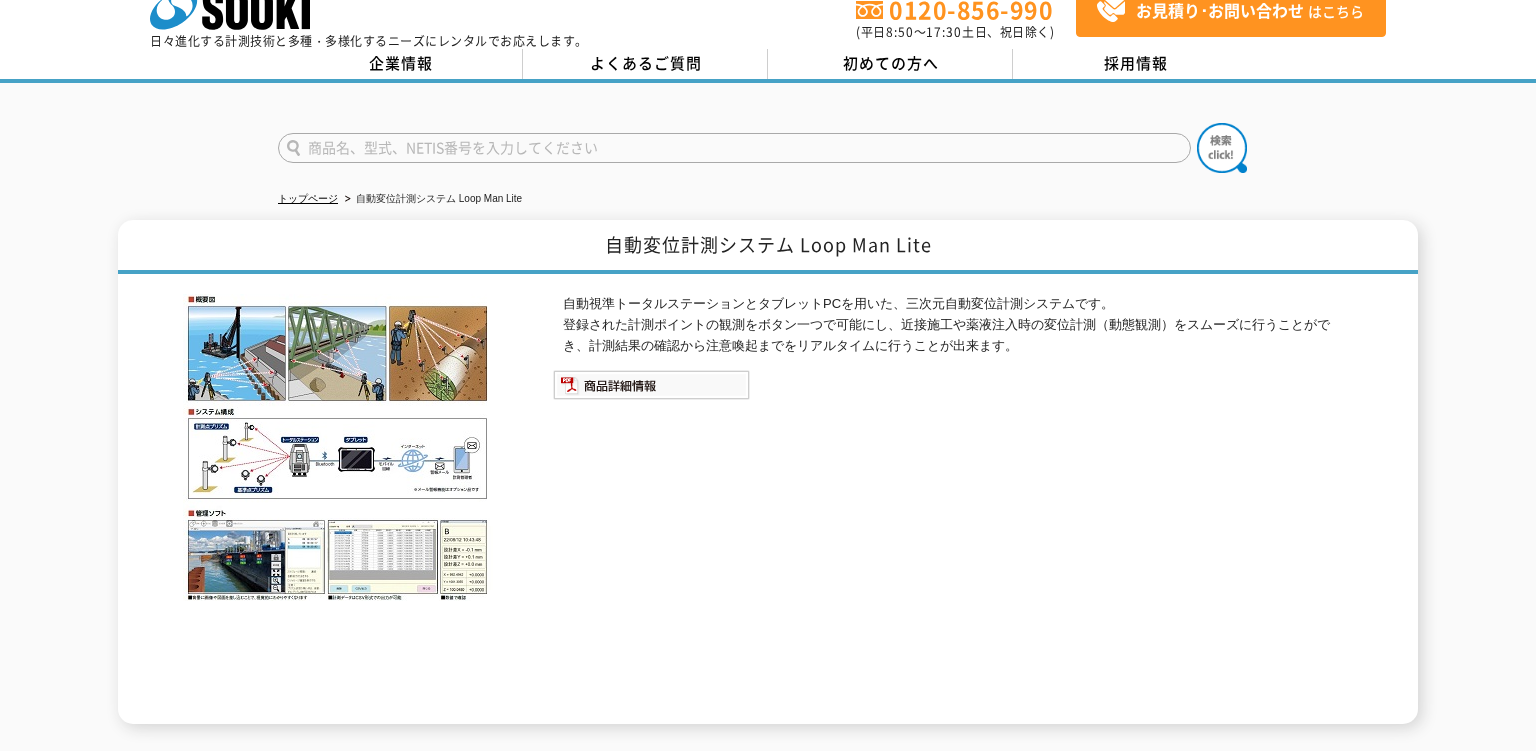 scroll, scrollTop: 0, scrollLeft: 0, axis: both 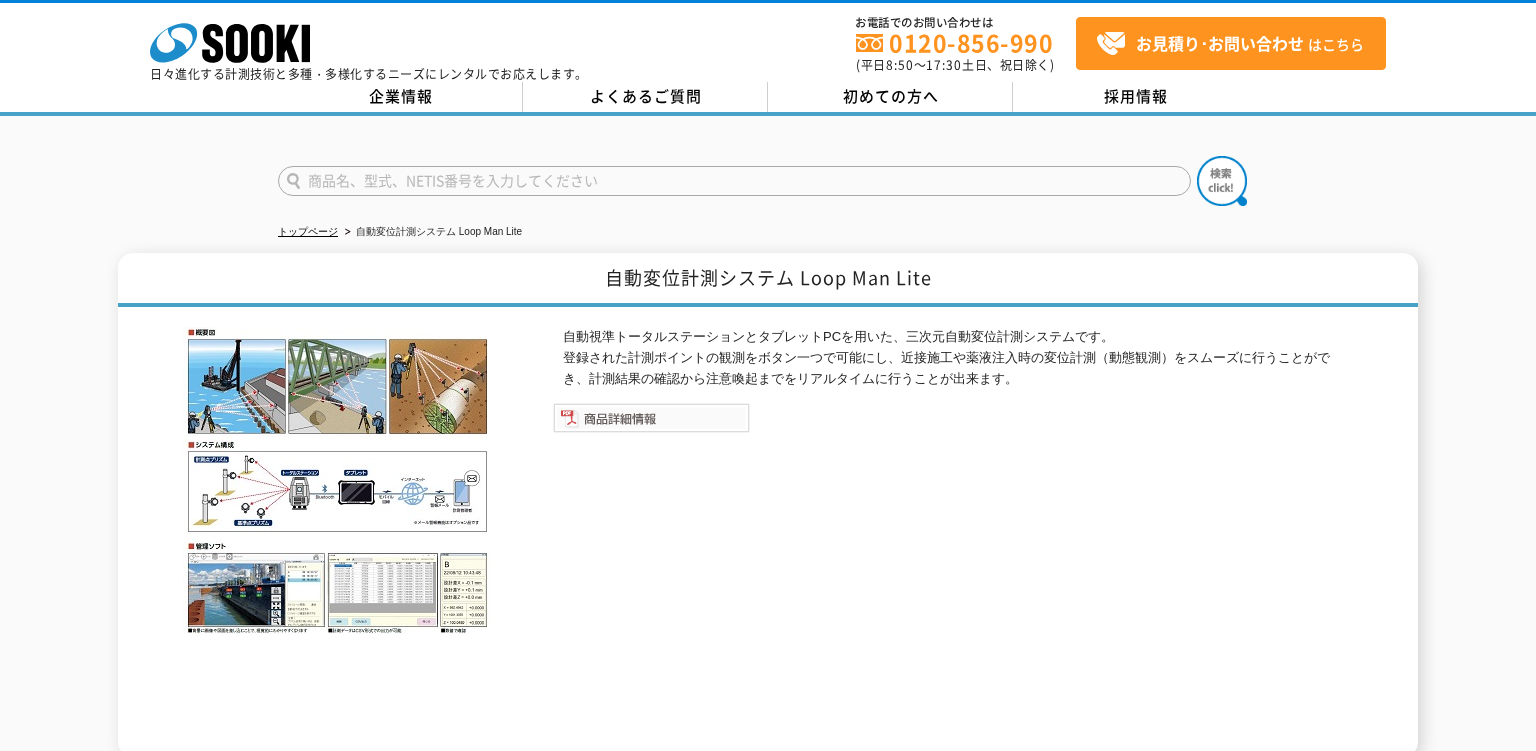 click at bounding box center (651, 418) 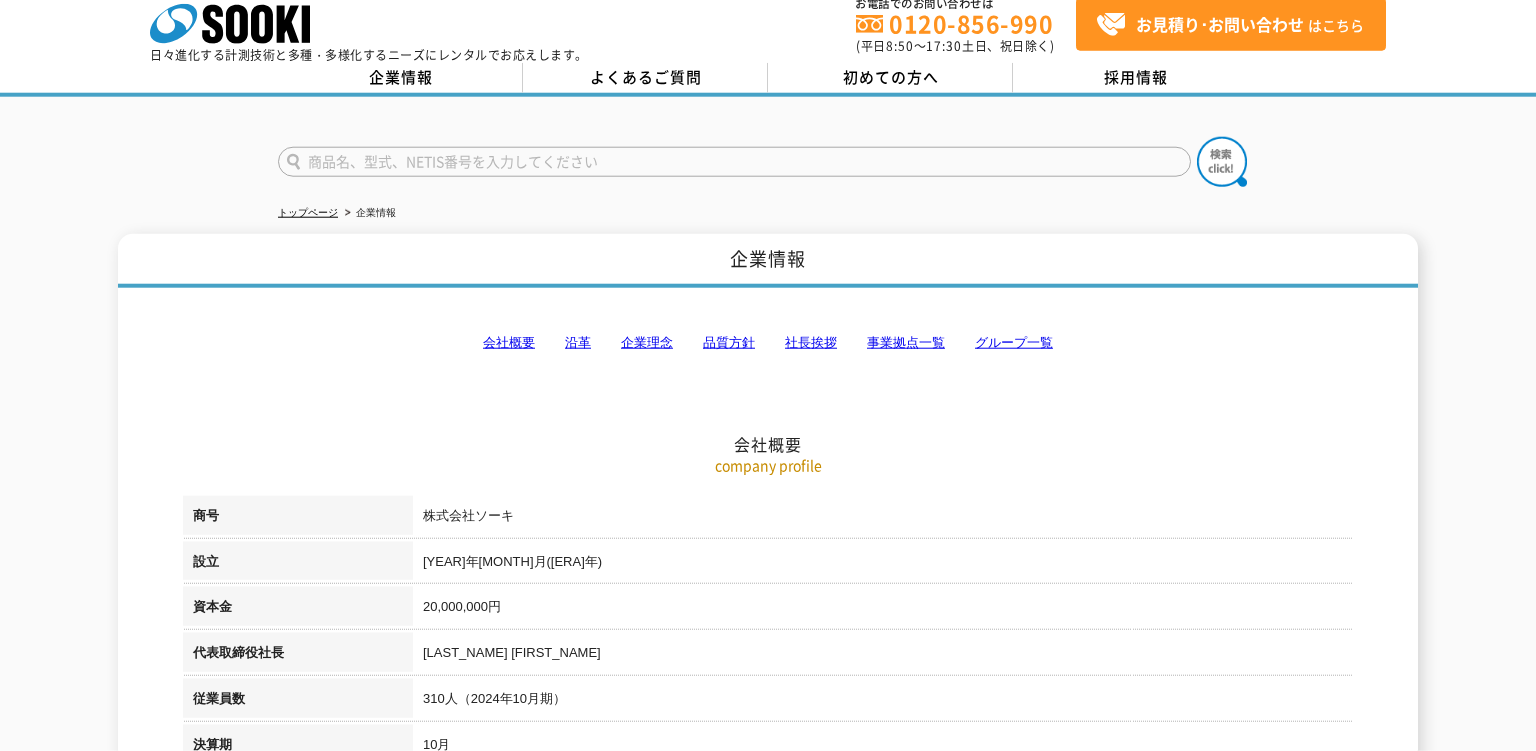 scroll, scrollTop: 0, scrollLeft: 0, axis: both 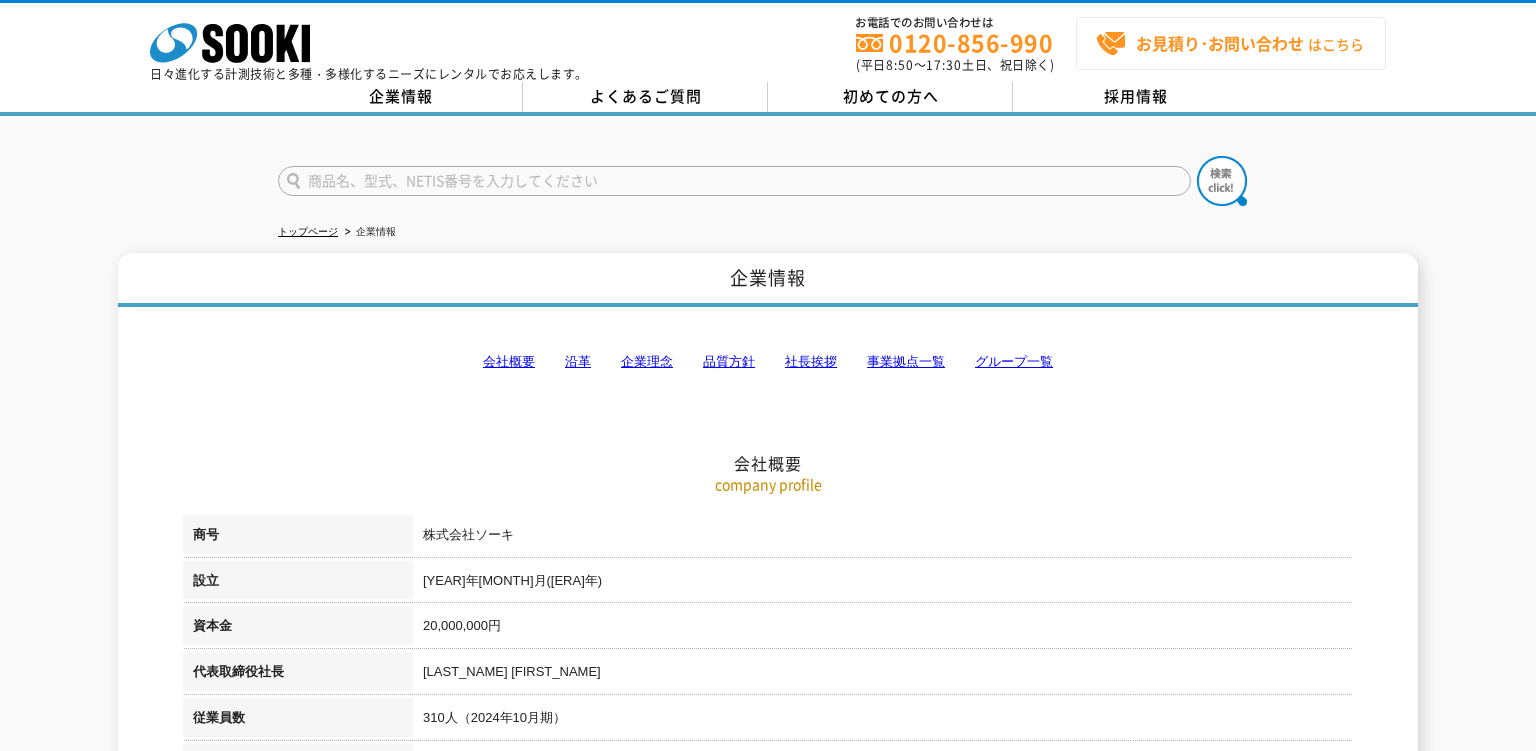 click on "お見積り･お問い合わせ" at bounding box center [1220, 43] 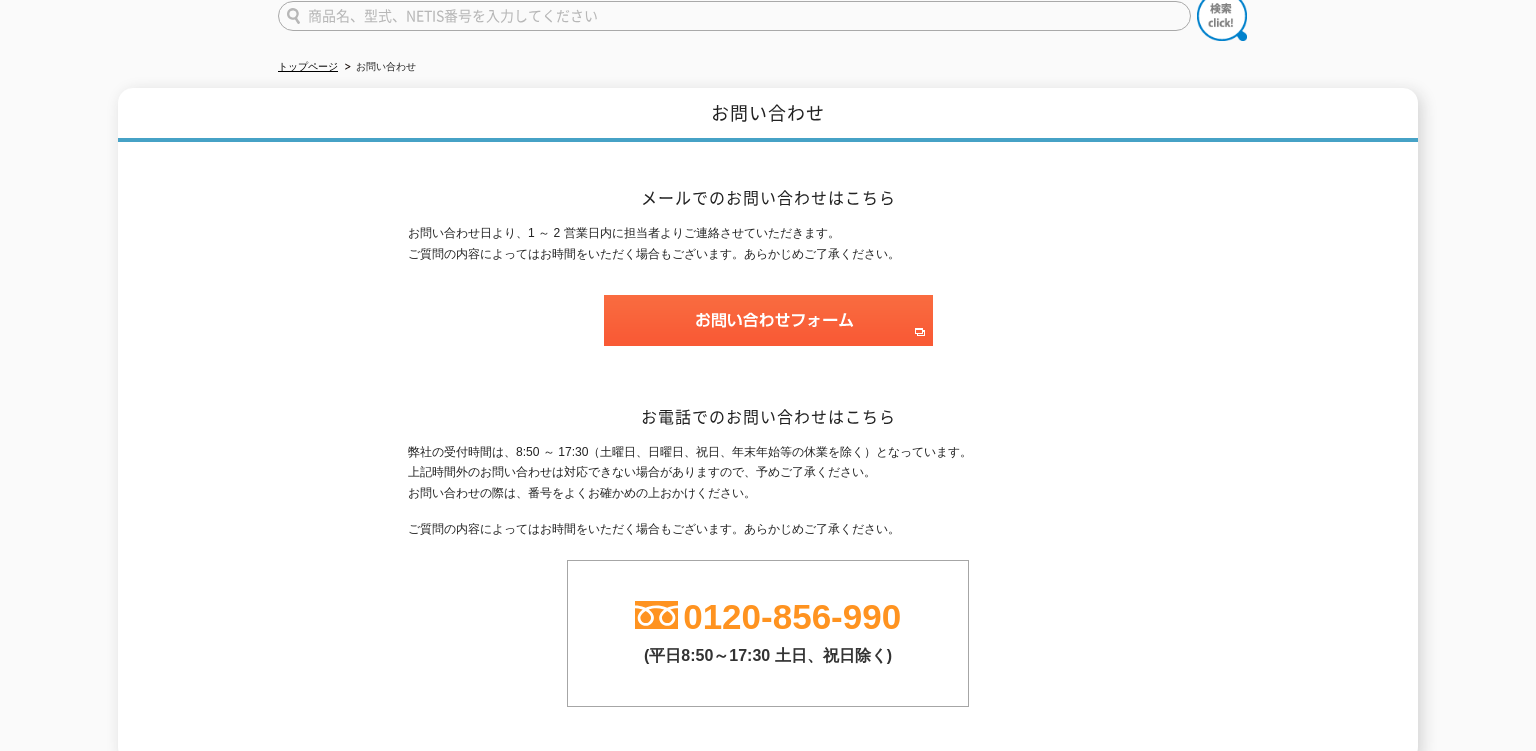 scroll, scrollTop: 288, scrollLeft: 0, axis: vertical 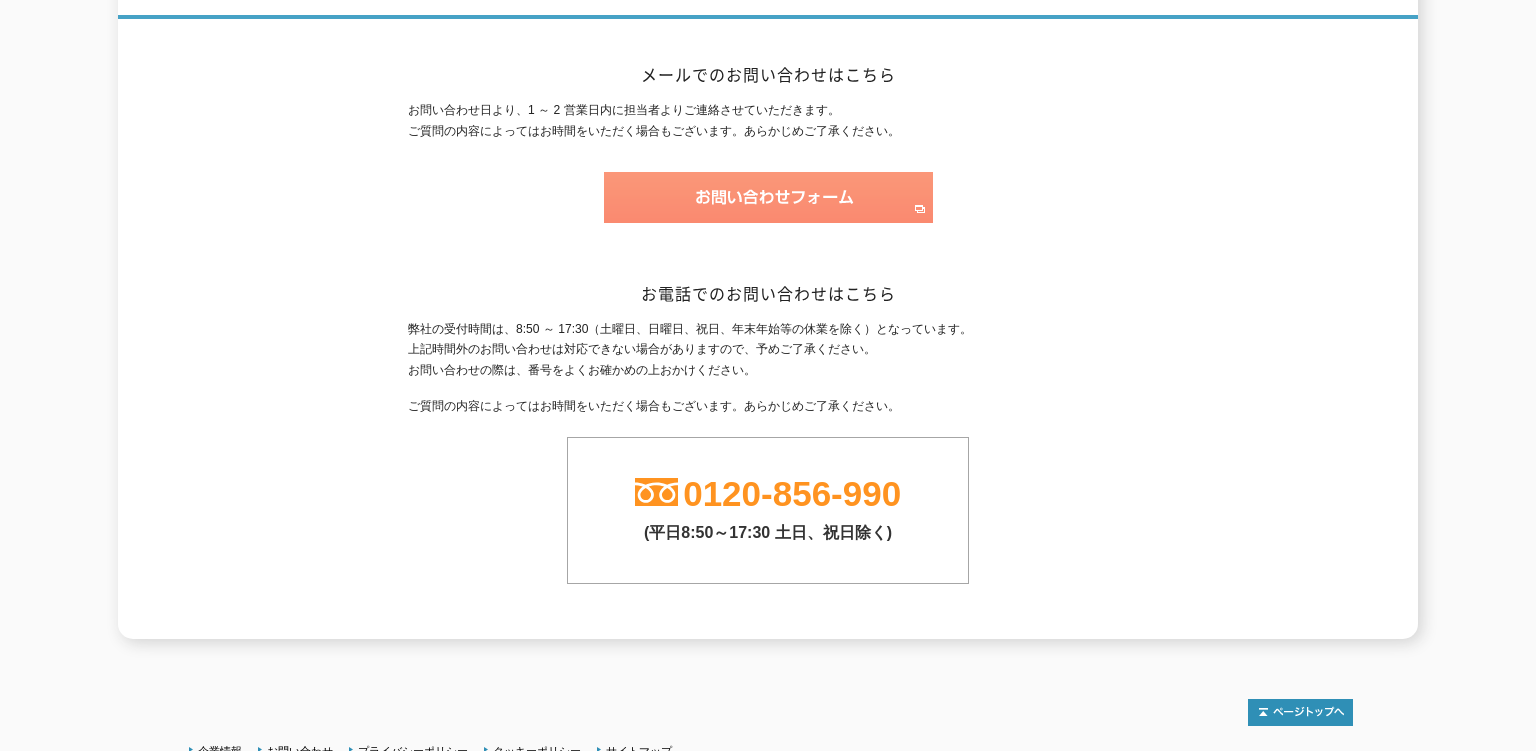 click at bounding box center [768, 197] 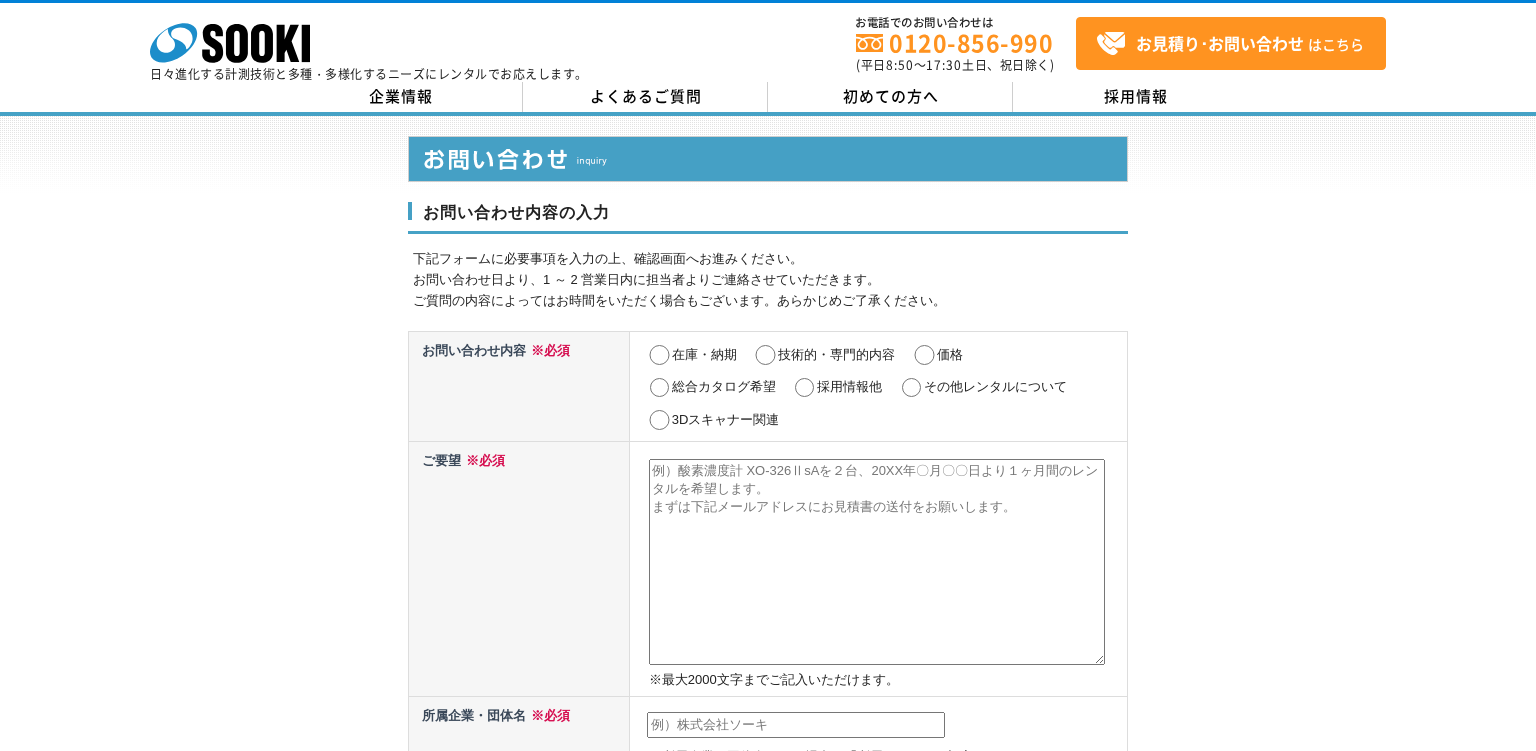 scroll, scrollTop: 0, scrollLeft: 0, axis: both 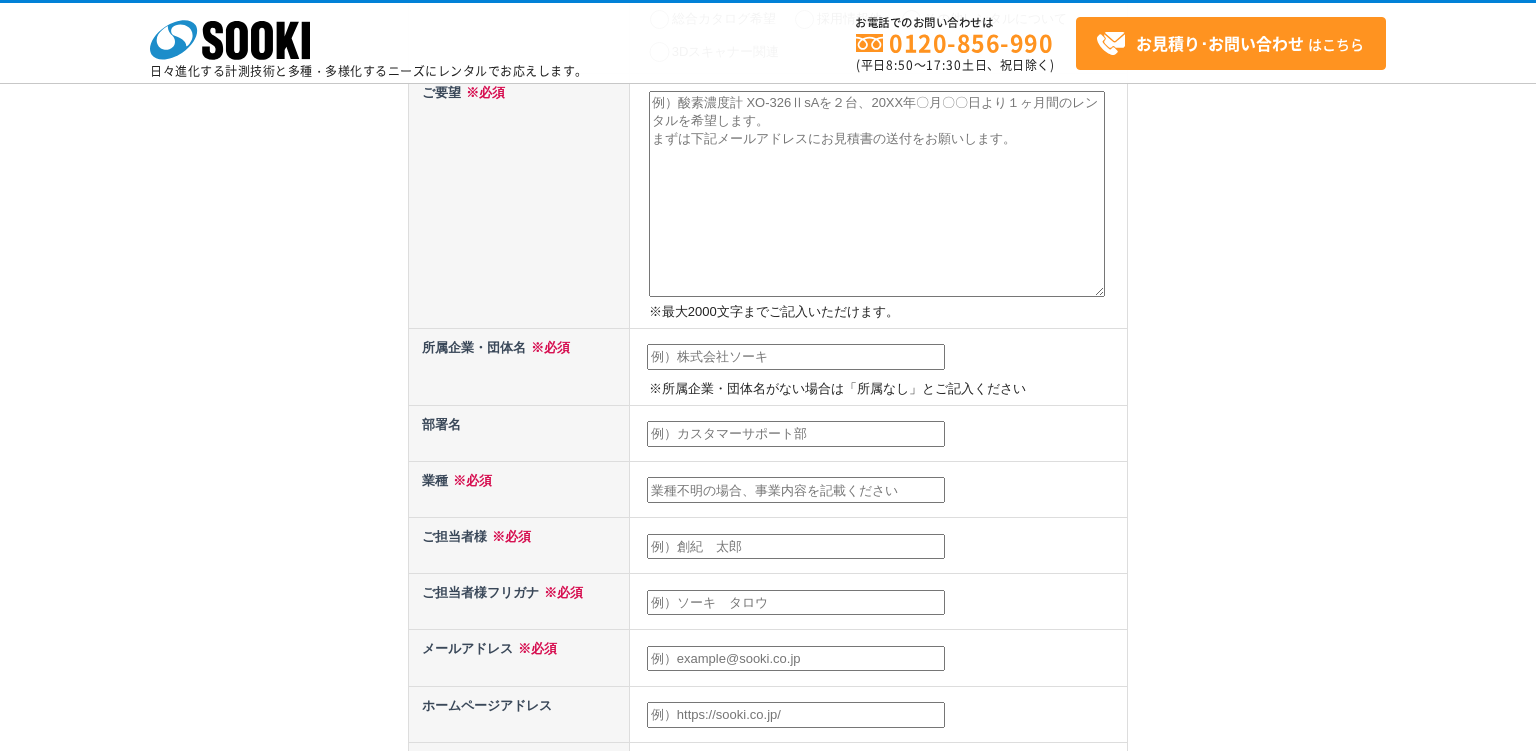 click at bounding box center (796, 357) 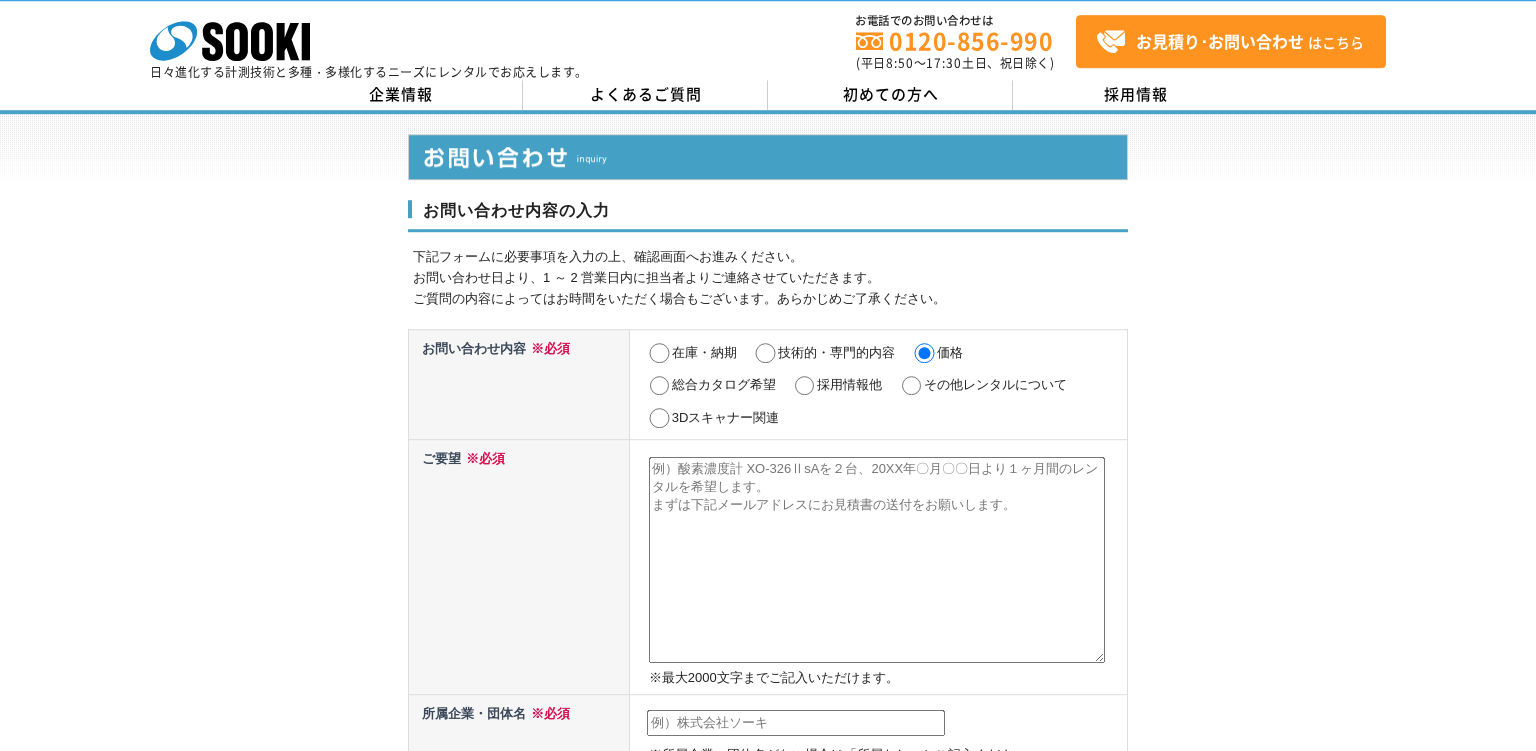 scroll, scrollTop: 0, scrollLeft: 0, axis: both 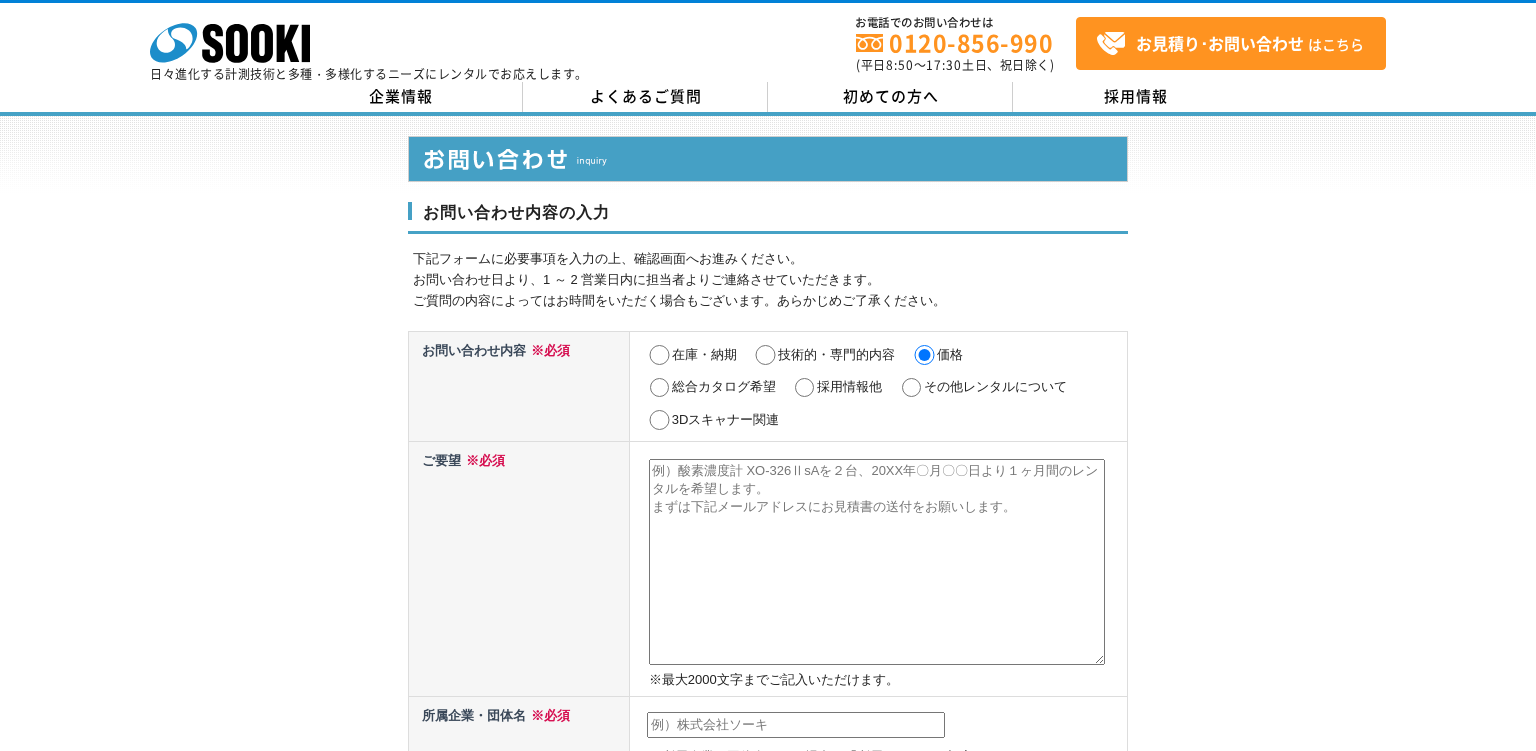 click at bounding box center (877, 562) 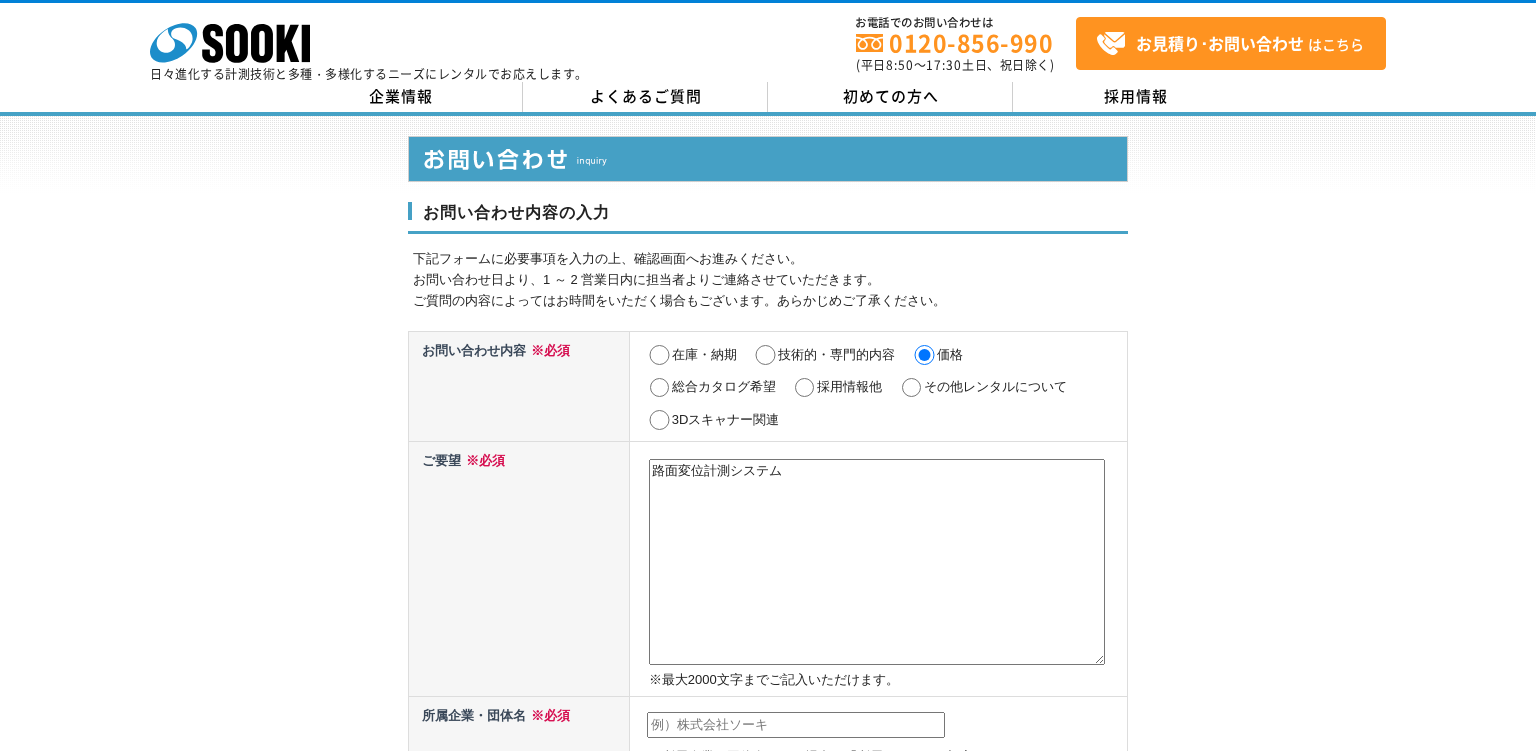 click on "路面変位計測システム" at bounding box center (877, 562) 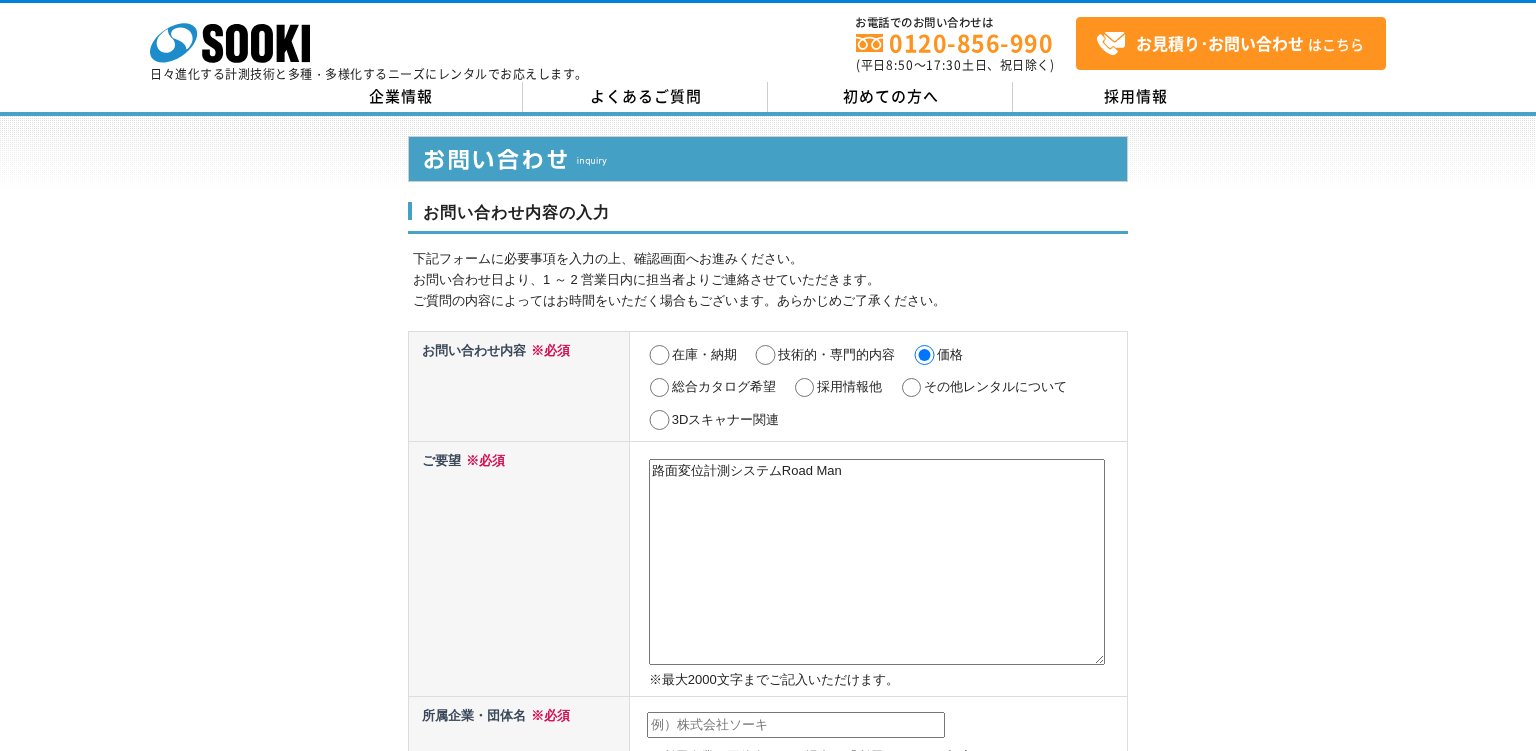 click on "路面変位計測システムRoad Man" at bounding box center [877, 562] 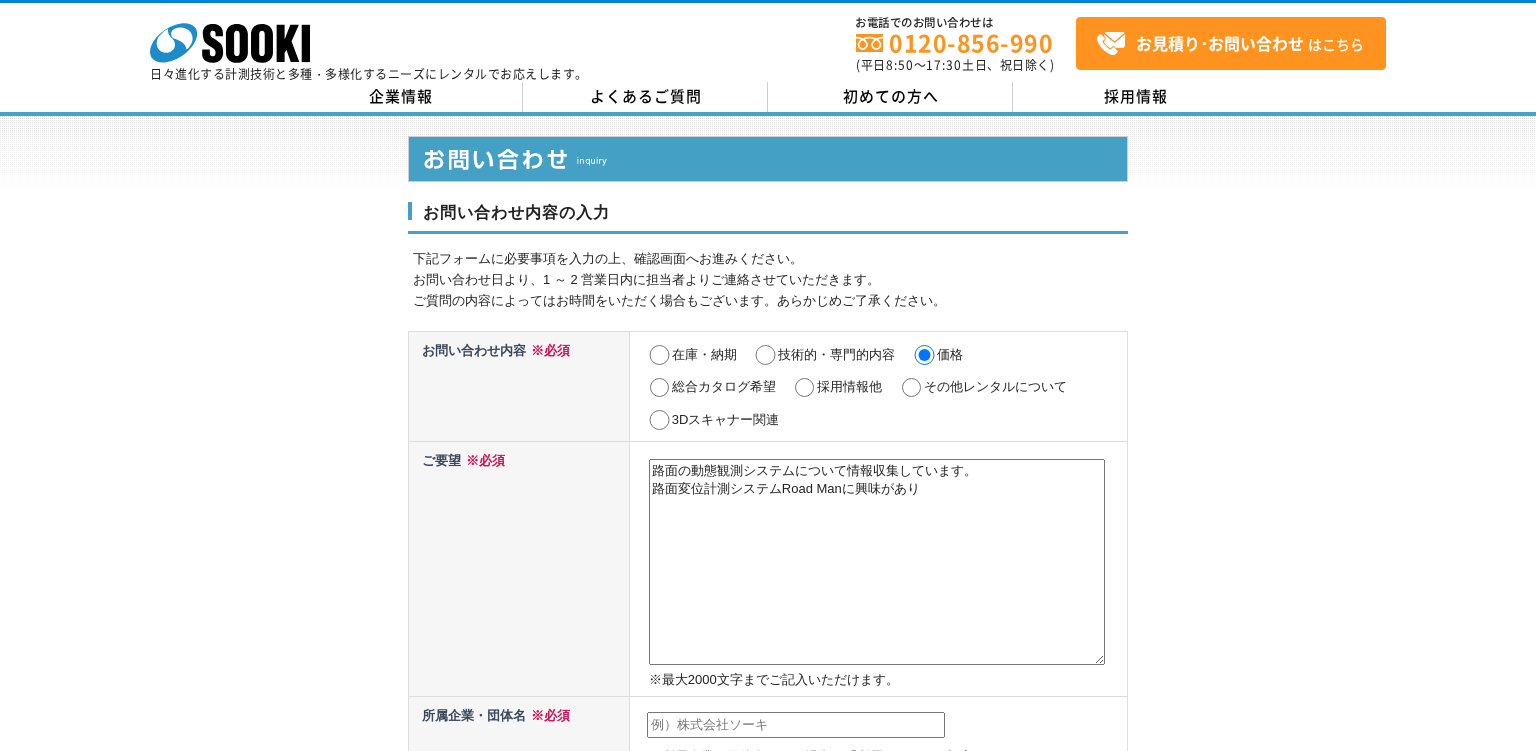 type on "路面の動態観測システムについて情報収集しています。
路面変位計測システムRoad Manに興味があり" 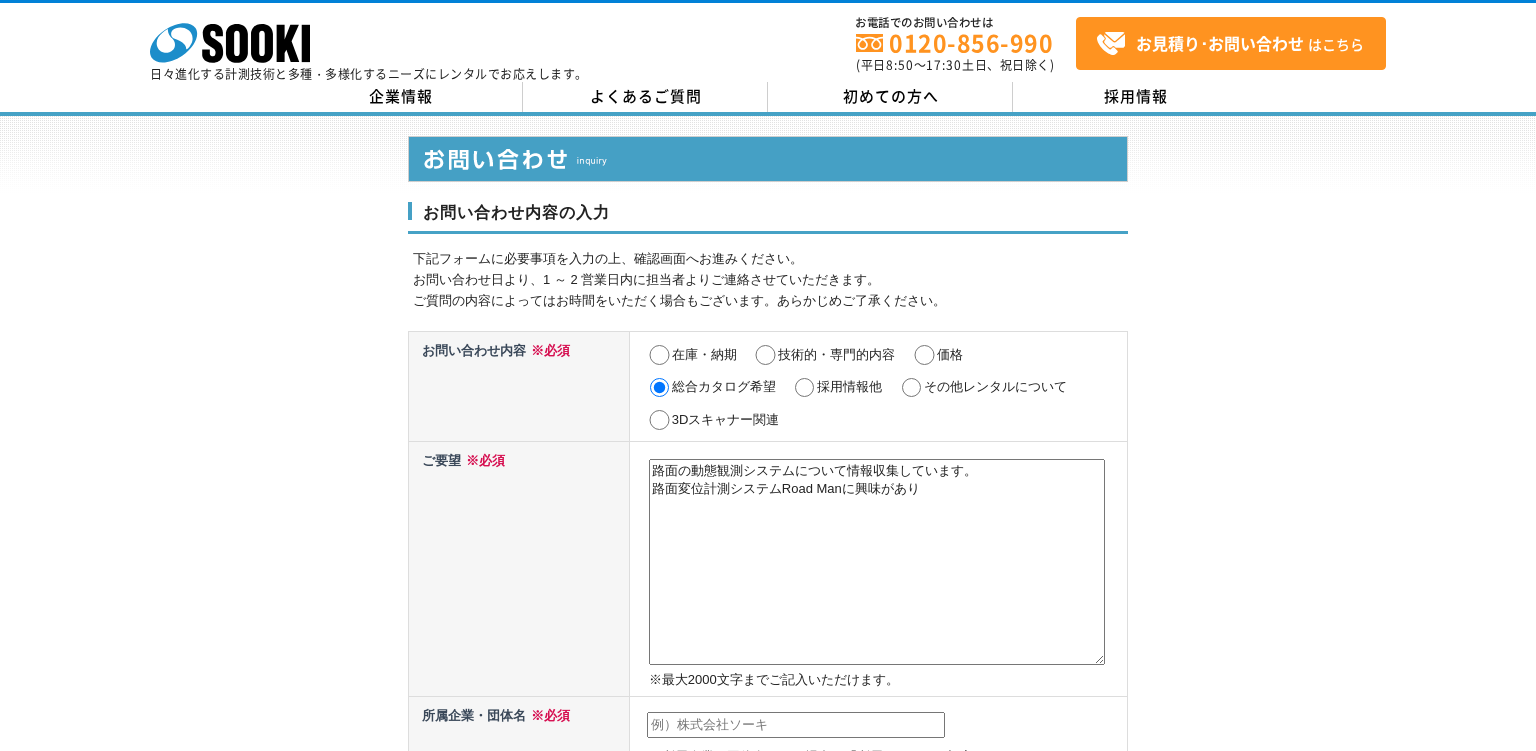click on "価格" at bounding box center (924, 355) 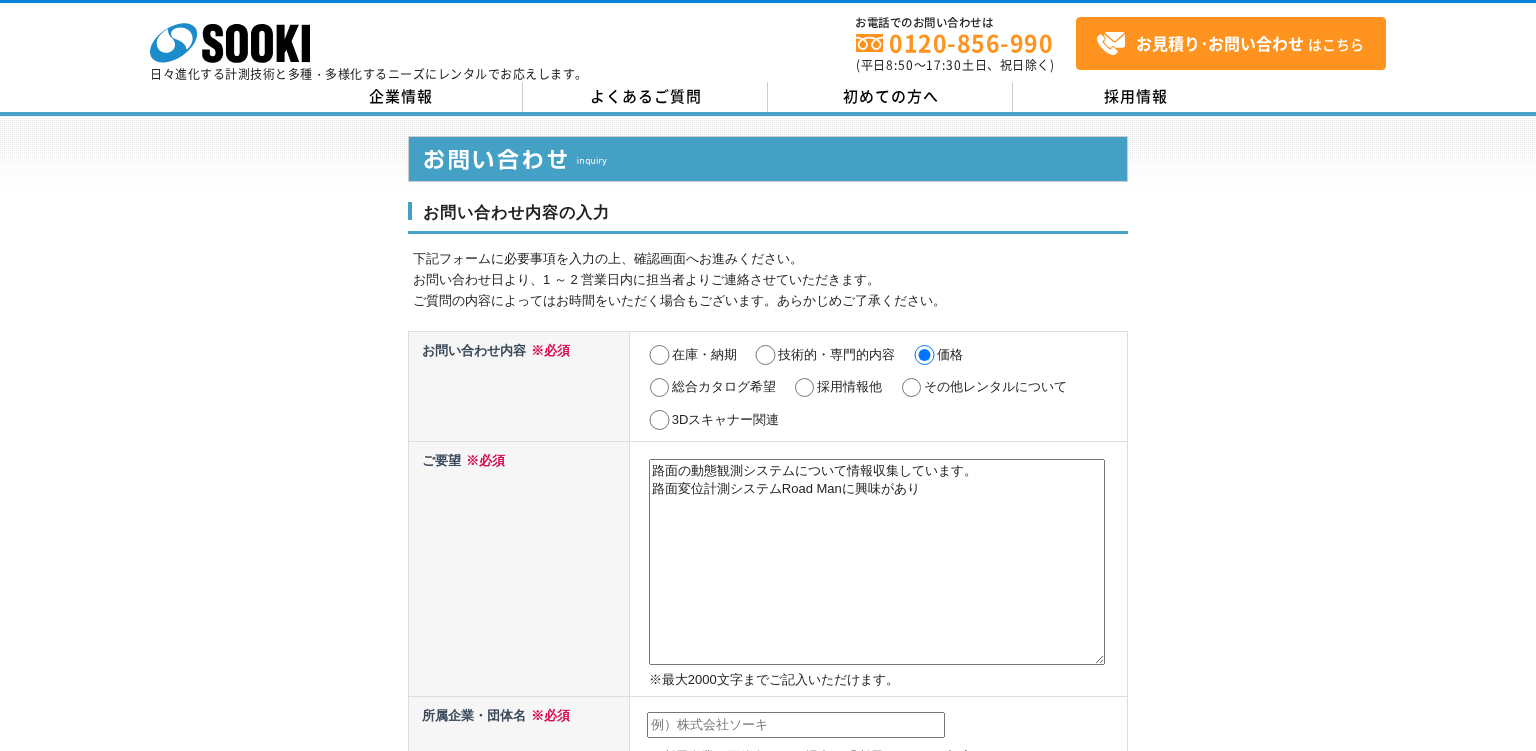 click on "路面の動態観測システムについて情報収集しています。
路面変位計測システムRoad Manに興味があり" at bounding box center [877, 562] 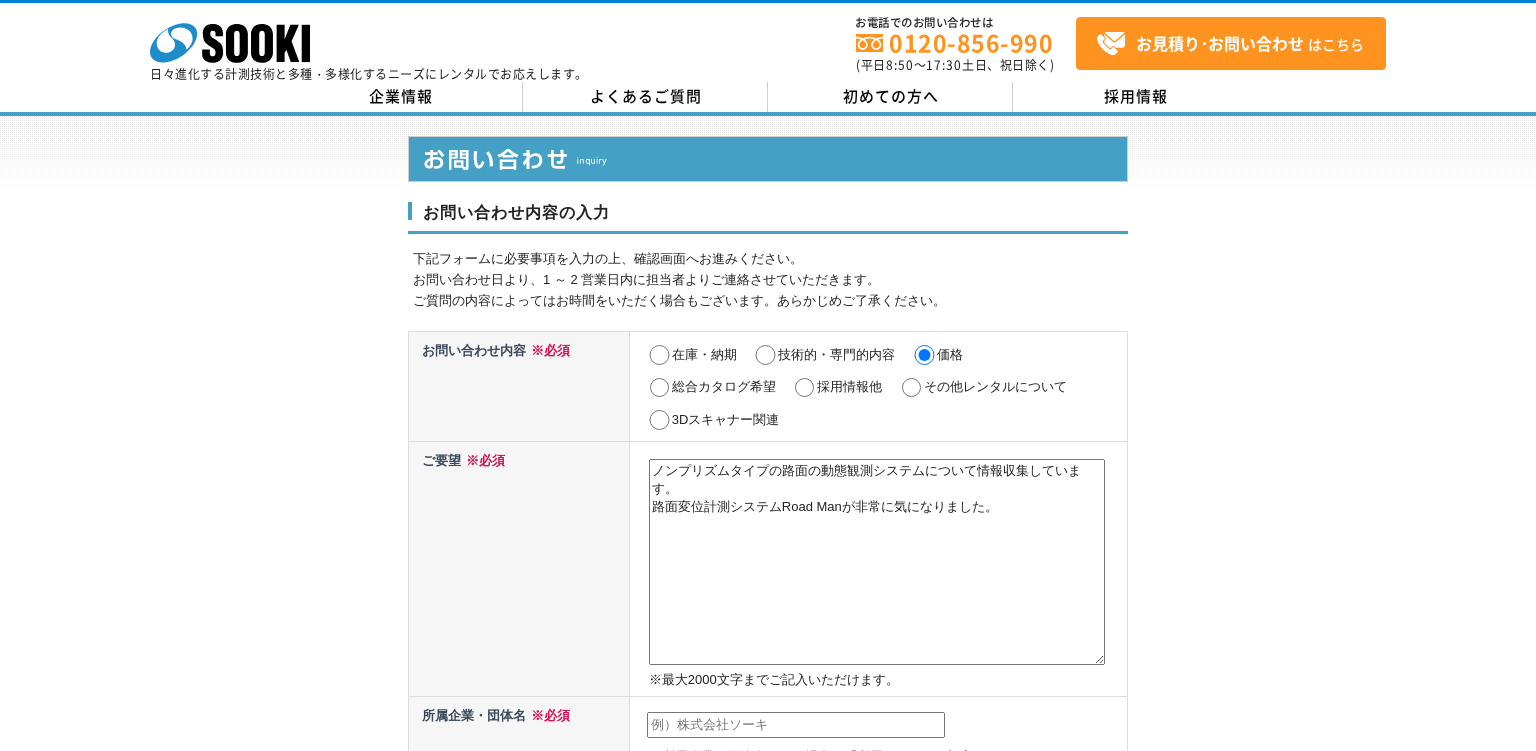 click on "ノンプリズムタイプの路面の動態観測システムについて情報収集しています。
路面変位計測システムRoad Manが非常に気になりました。" at bounding box center [877, 562] 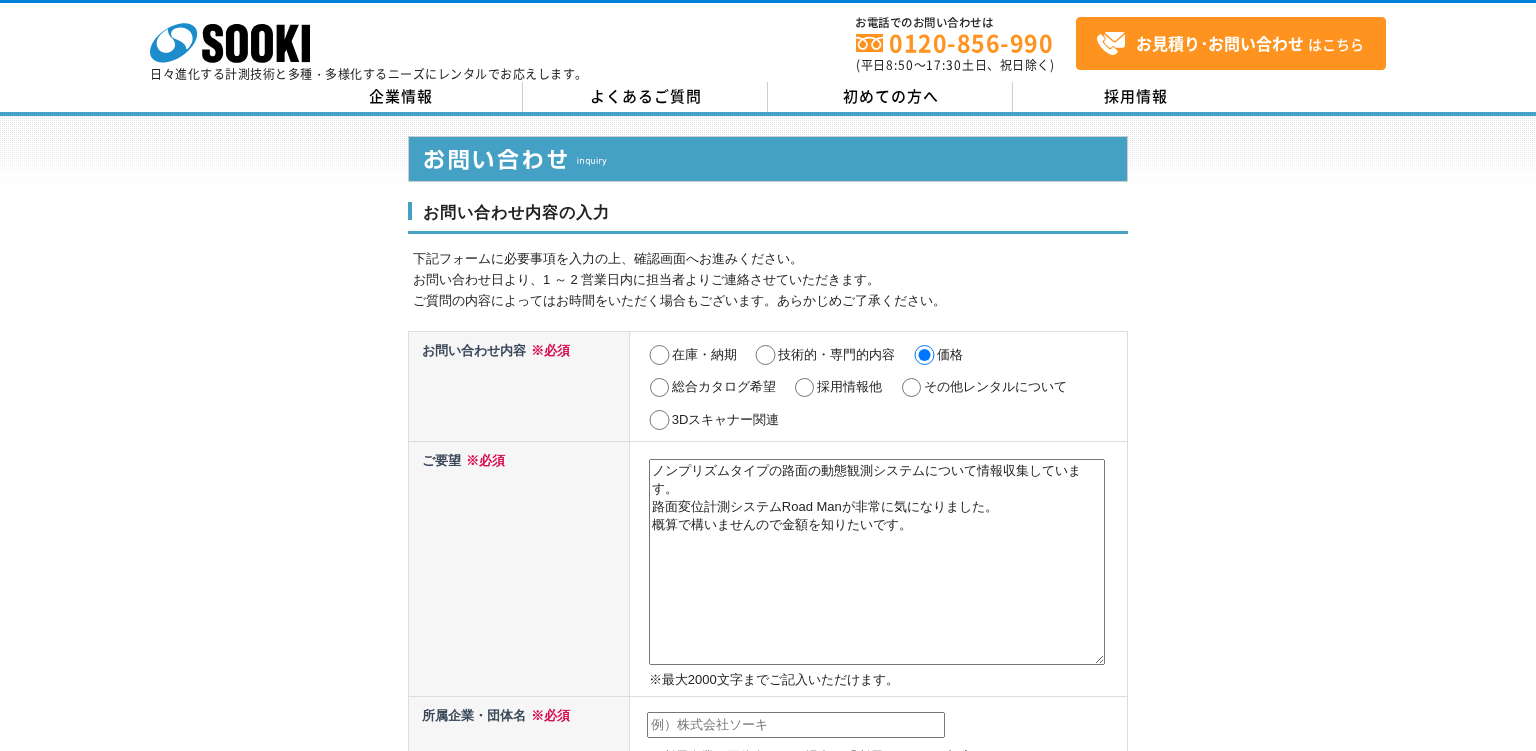 click on "ノンプリズムタイプの路面の動態観測システムについて情報収集しています。
路面変位計測システムRoad Manが非常に気になりました。
概算で構いませんので金額を知りたいです。" at bounding box center (877, 562) 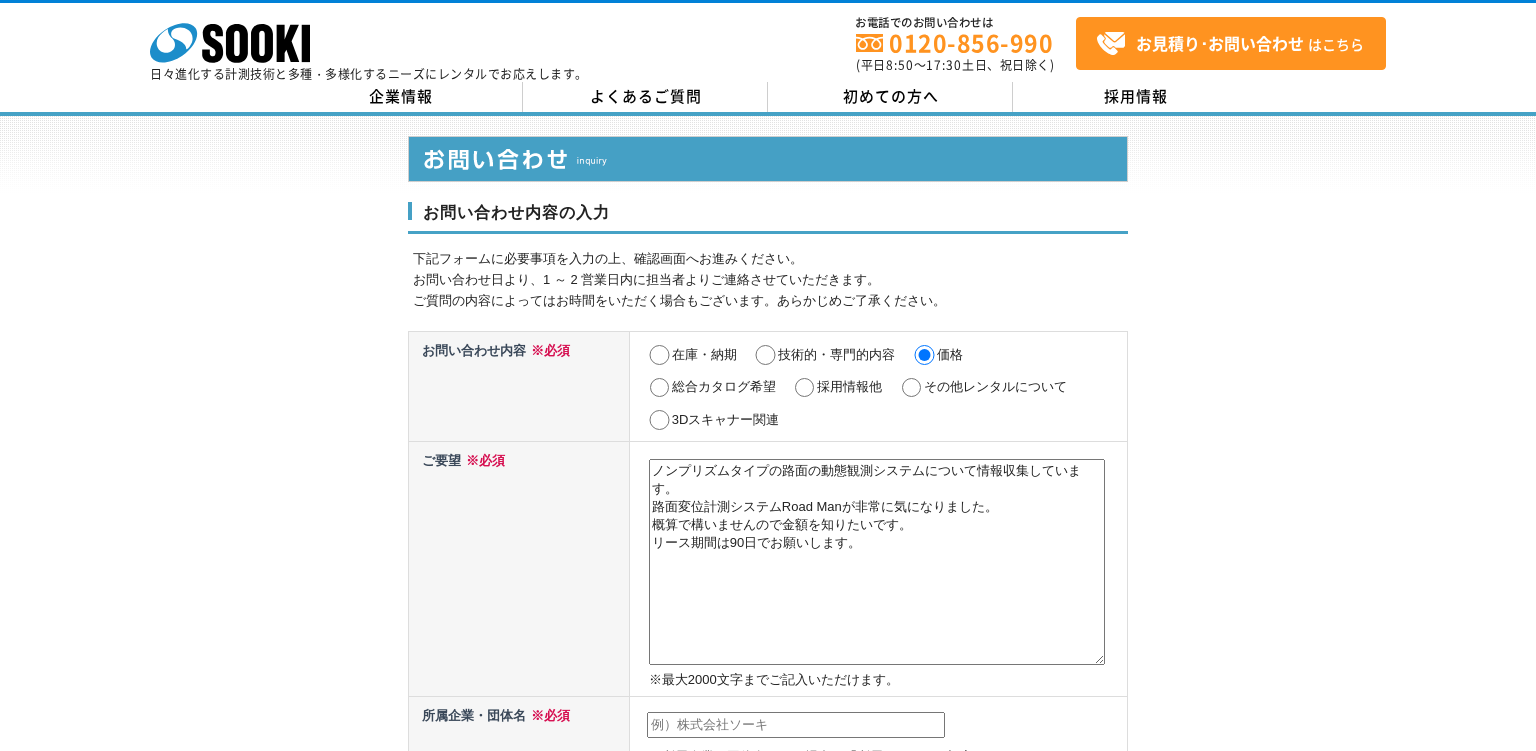 click on "ノンプリズムタイプの路面の動態観測システムについて情報収集しています。
路面変位計測システムRoad Manが非常に気になりました。
概算で構いませんので金額を知りたいです。
リース期間は90日でお願いします。" at bounding box center (877, 562) 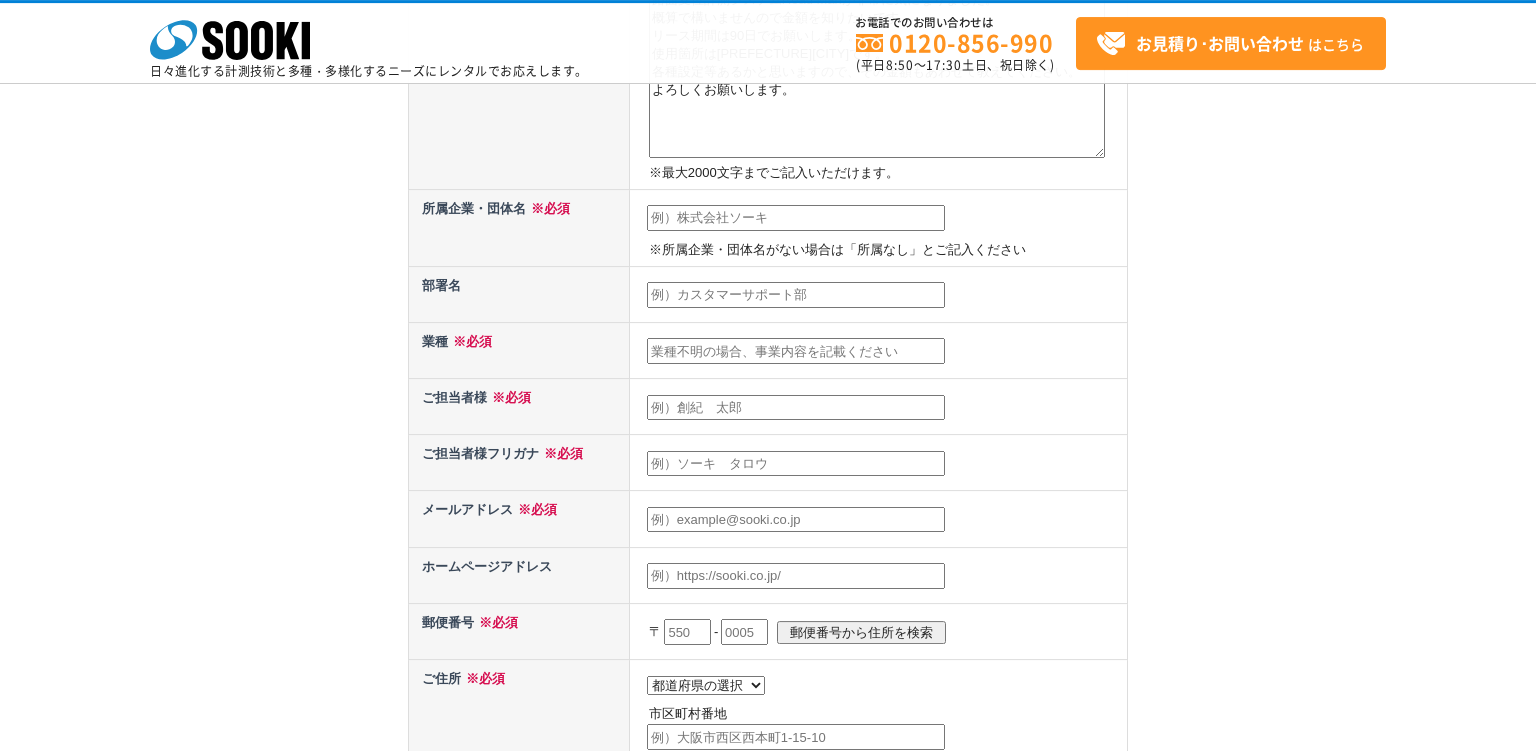 scroll, scrollTop: 432, scrollLeft: 0, axis: vertical 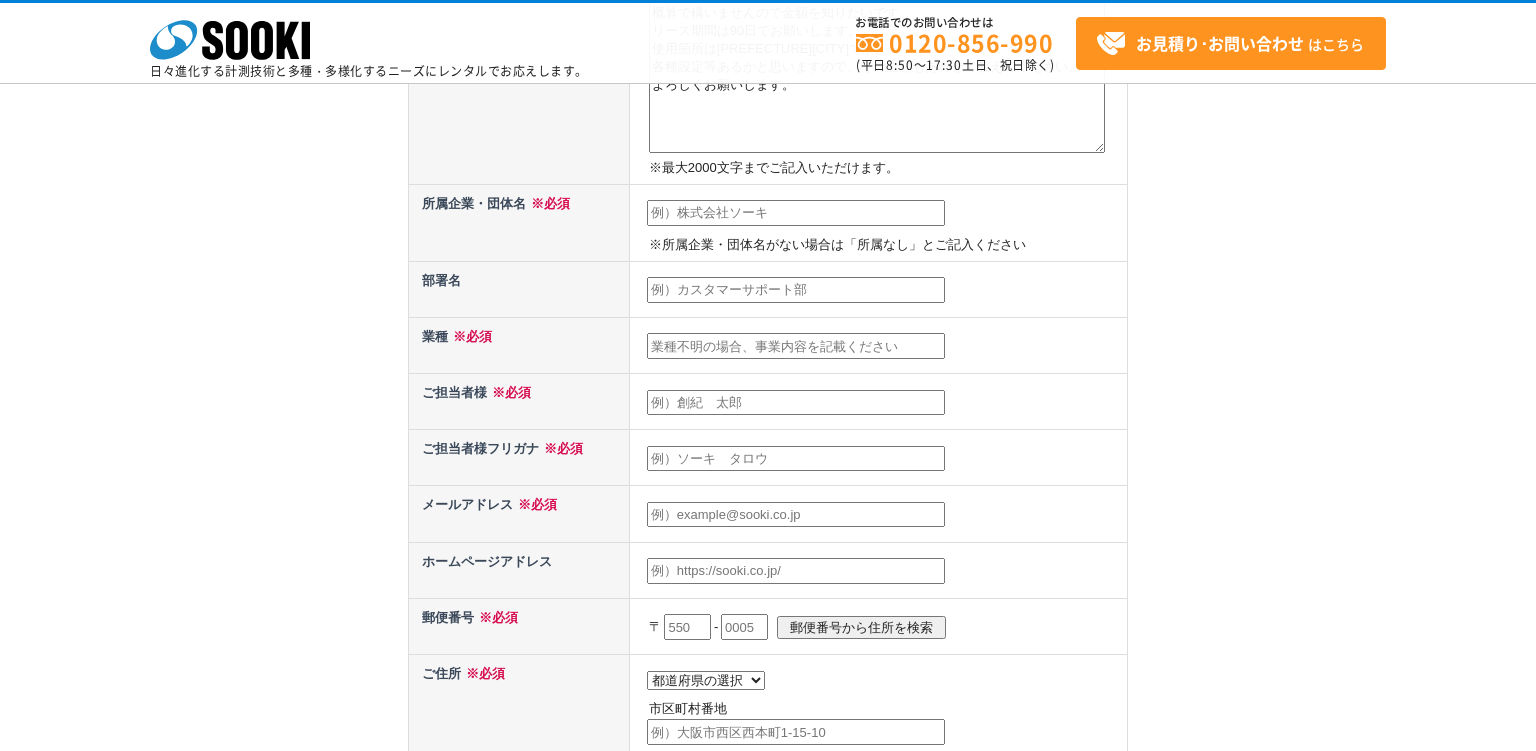 type on "ノンプリズムタイプの路面の動態観測システムについて情報収集しています。
路面変位計測システムRoad Manが非常に気になりました。
概算で構いませんので金額を知りたいです。
リース期間は90日でお願いします。
使用箇所は埼玉県川口市です。
各種設定等あるかと思いますので、その金額もあわせて教えてください。
よろしくお願いします。" 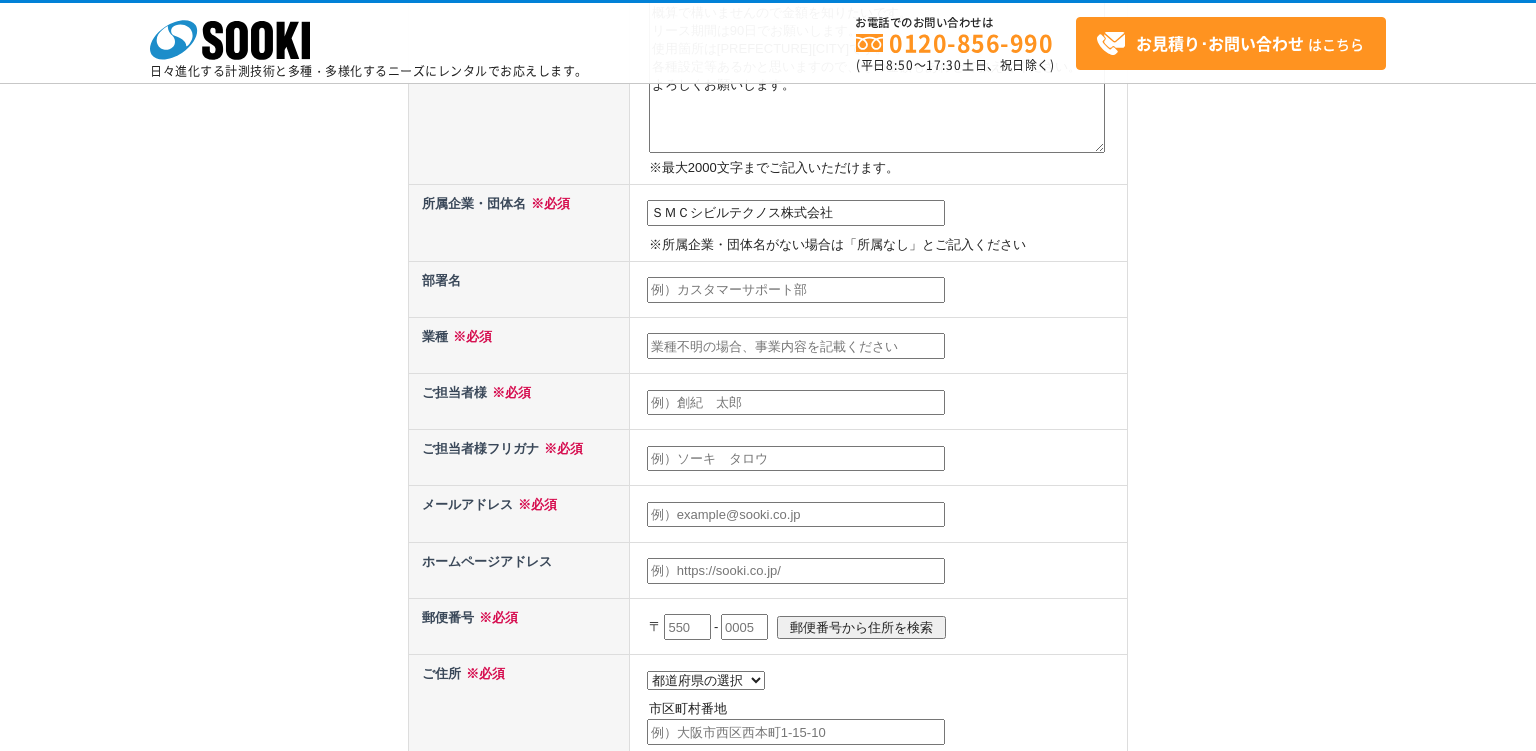 type on "ＳＭＣシビルテクノス株式会社" 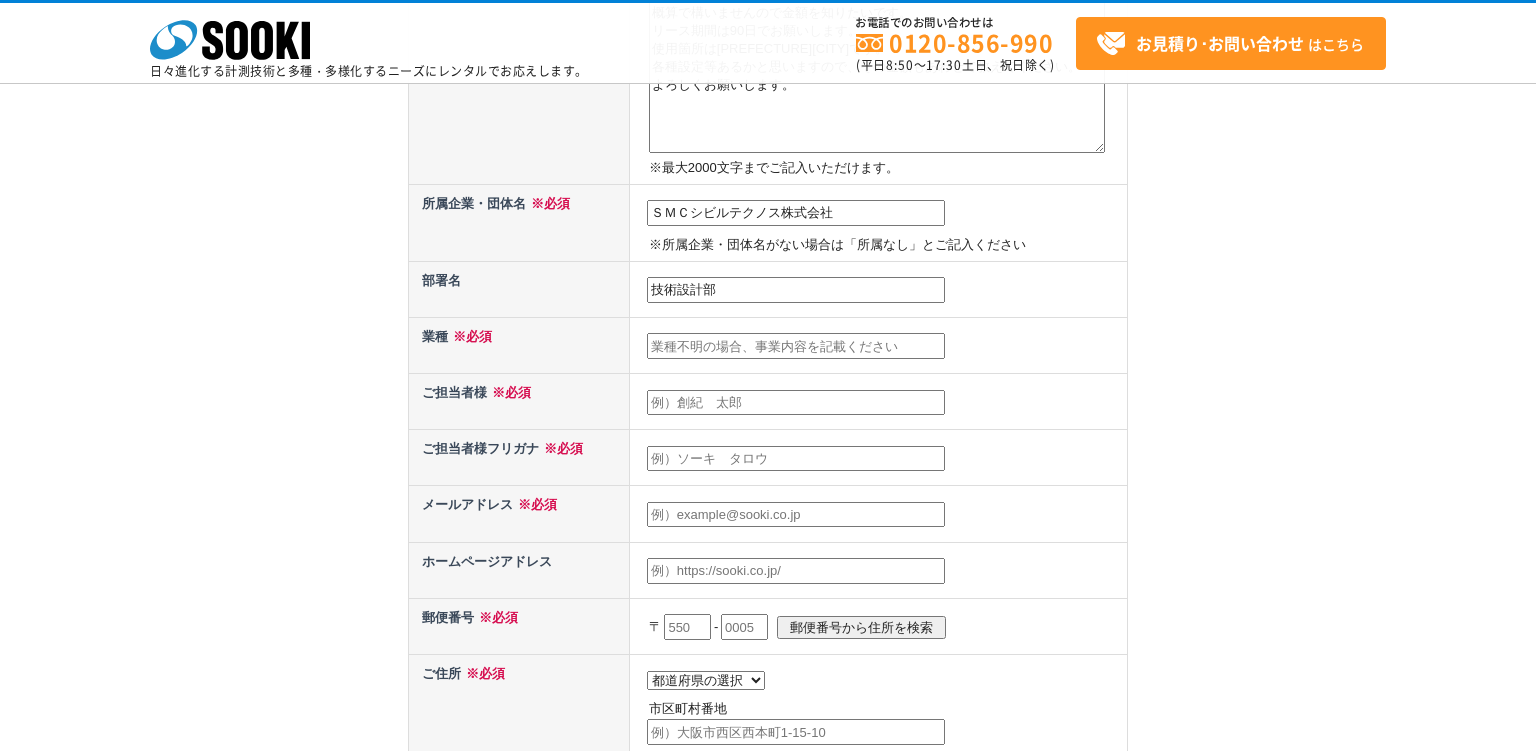 type on "技術設計部" 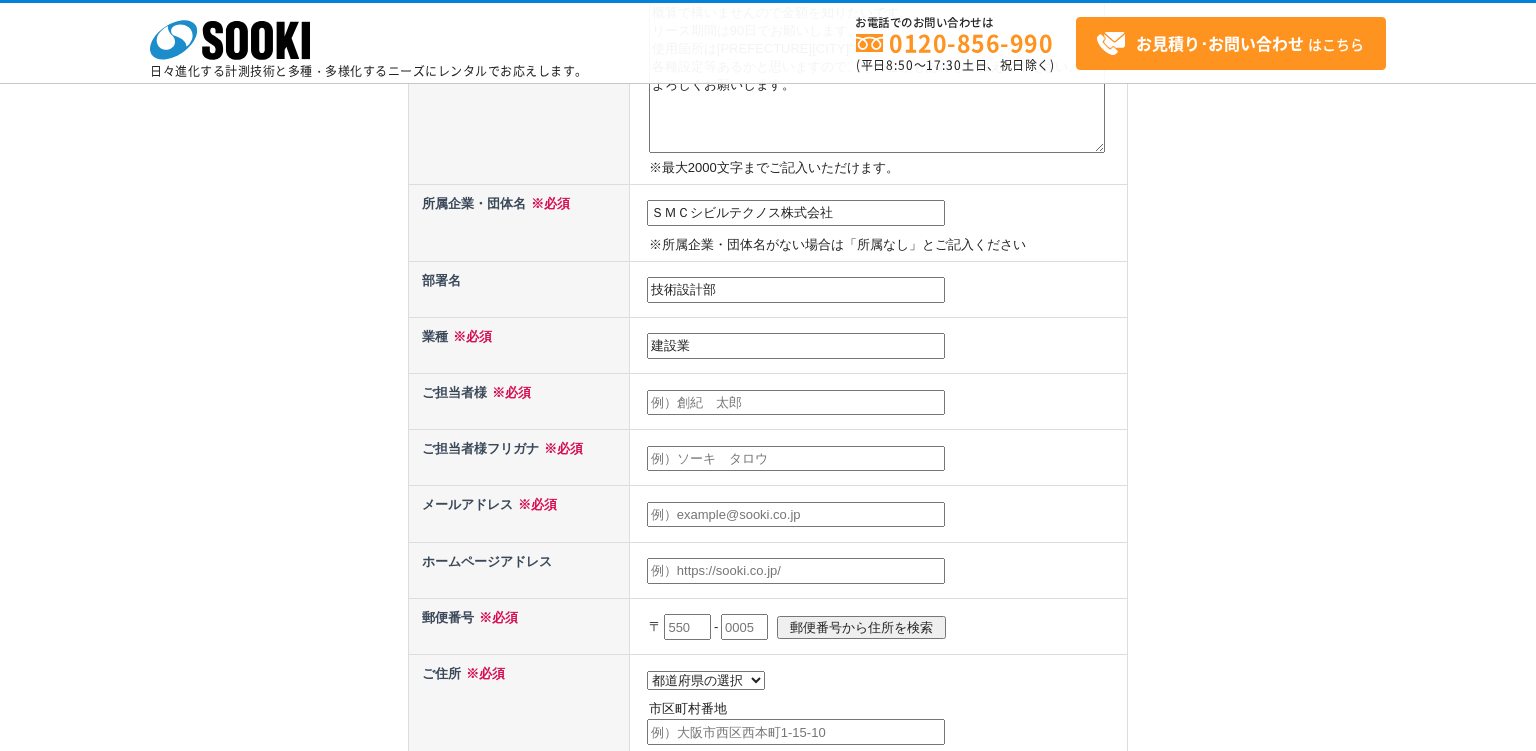 type on "建設業" 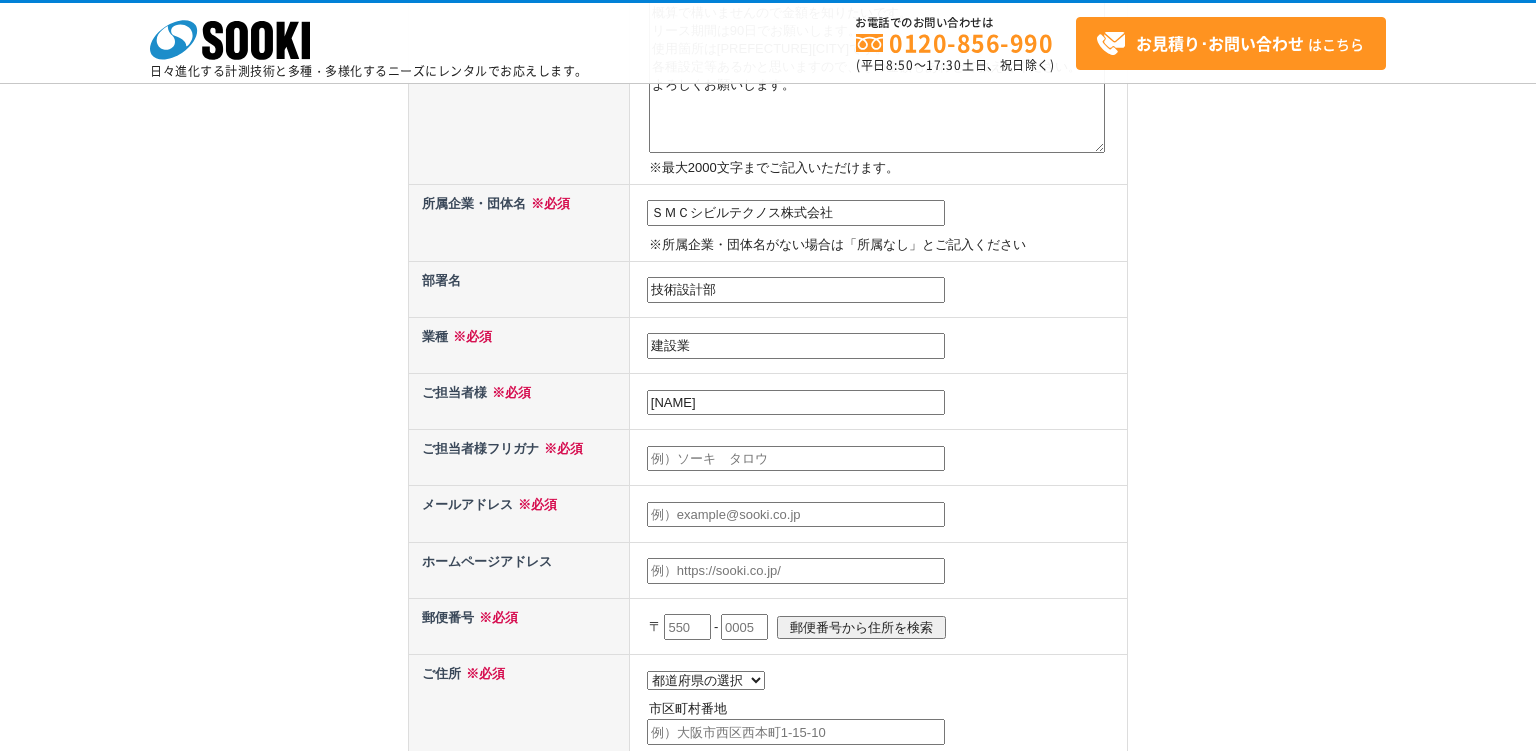 type on "池田　貴之" 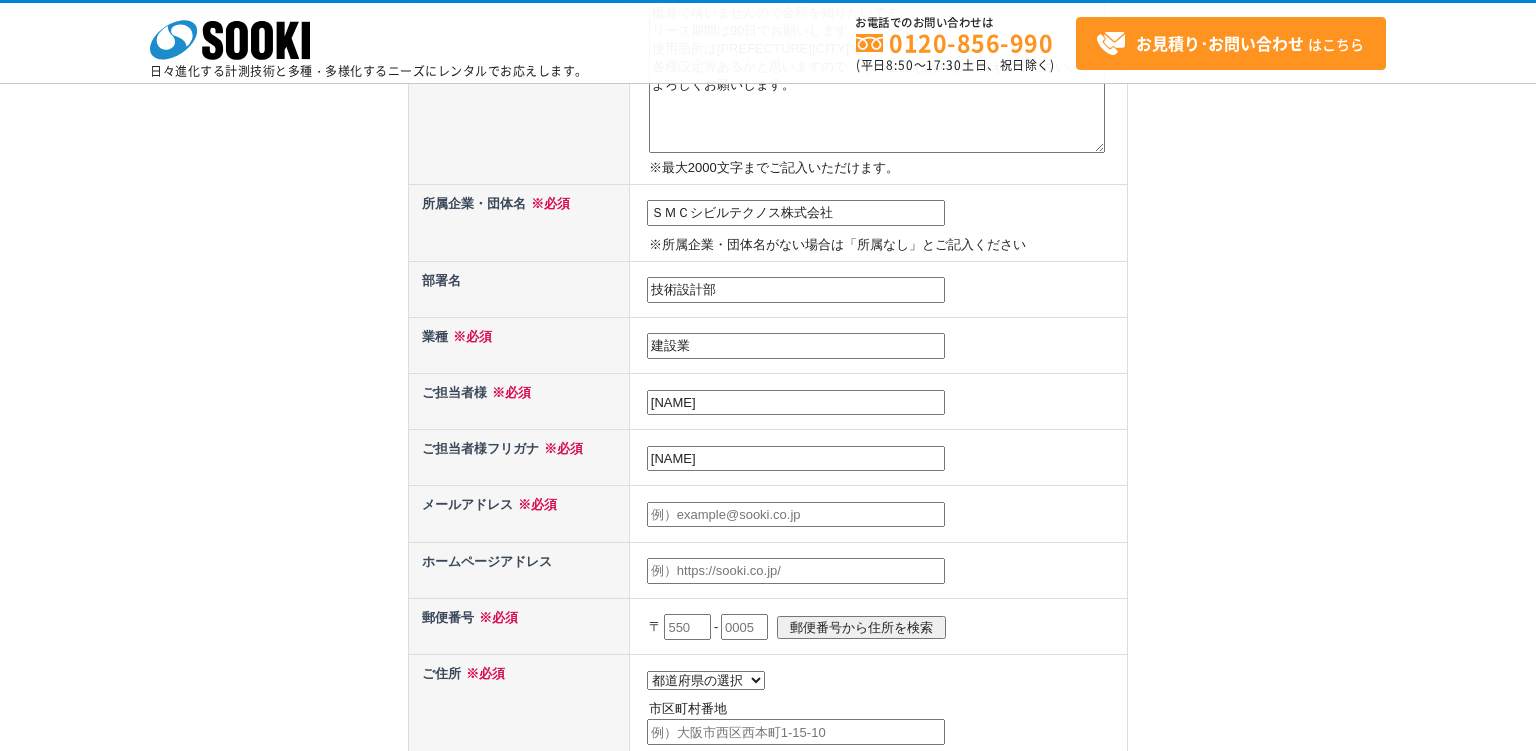 type on "イケダ　タカユキ" 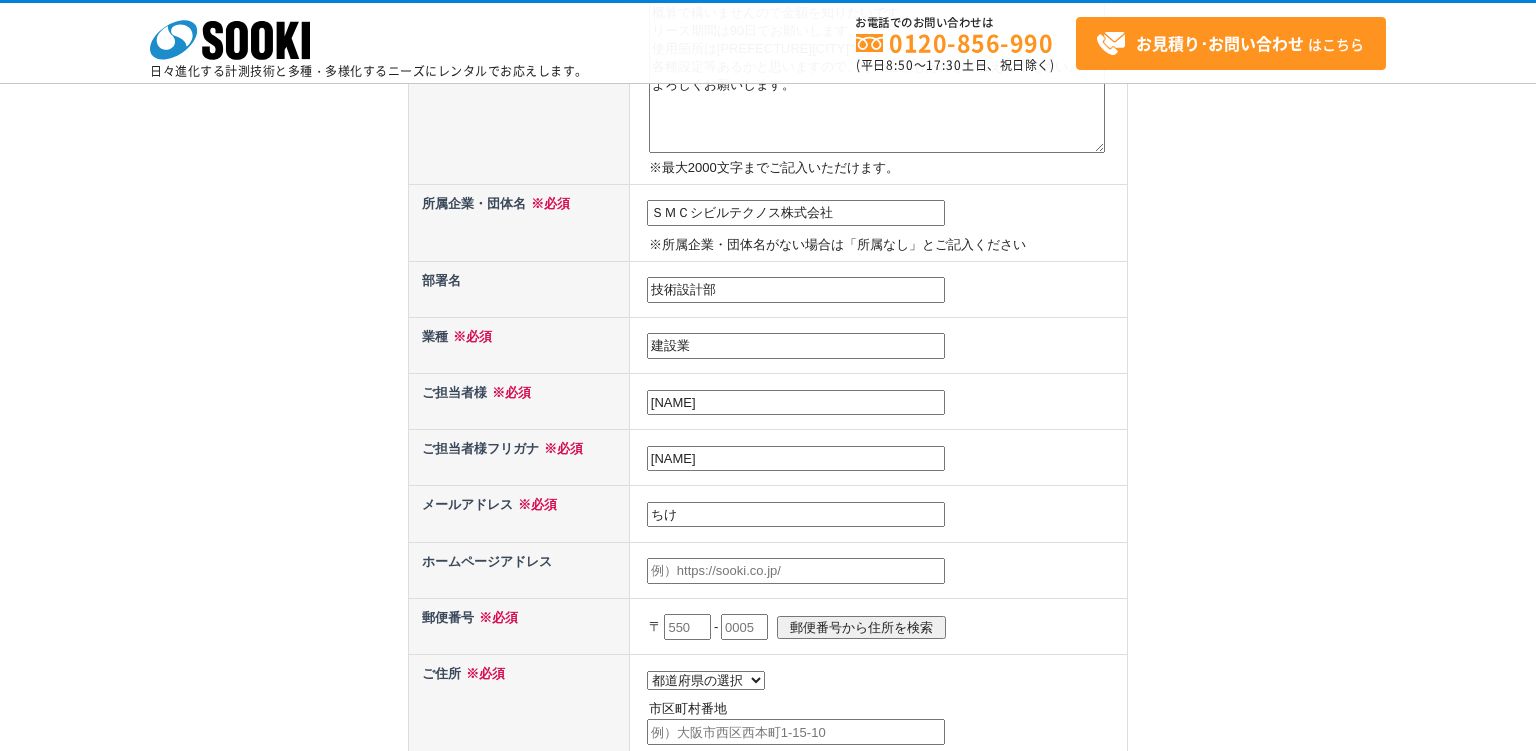 type on "ち" 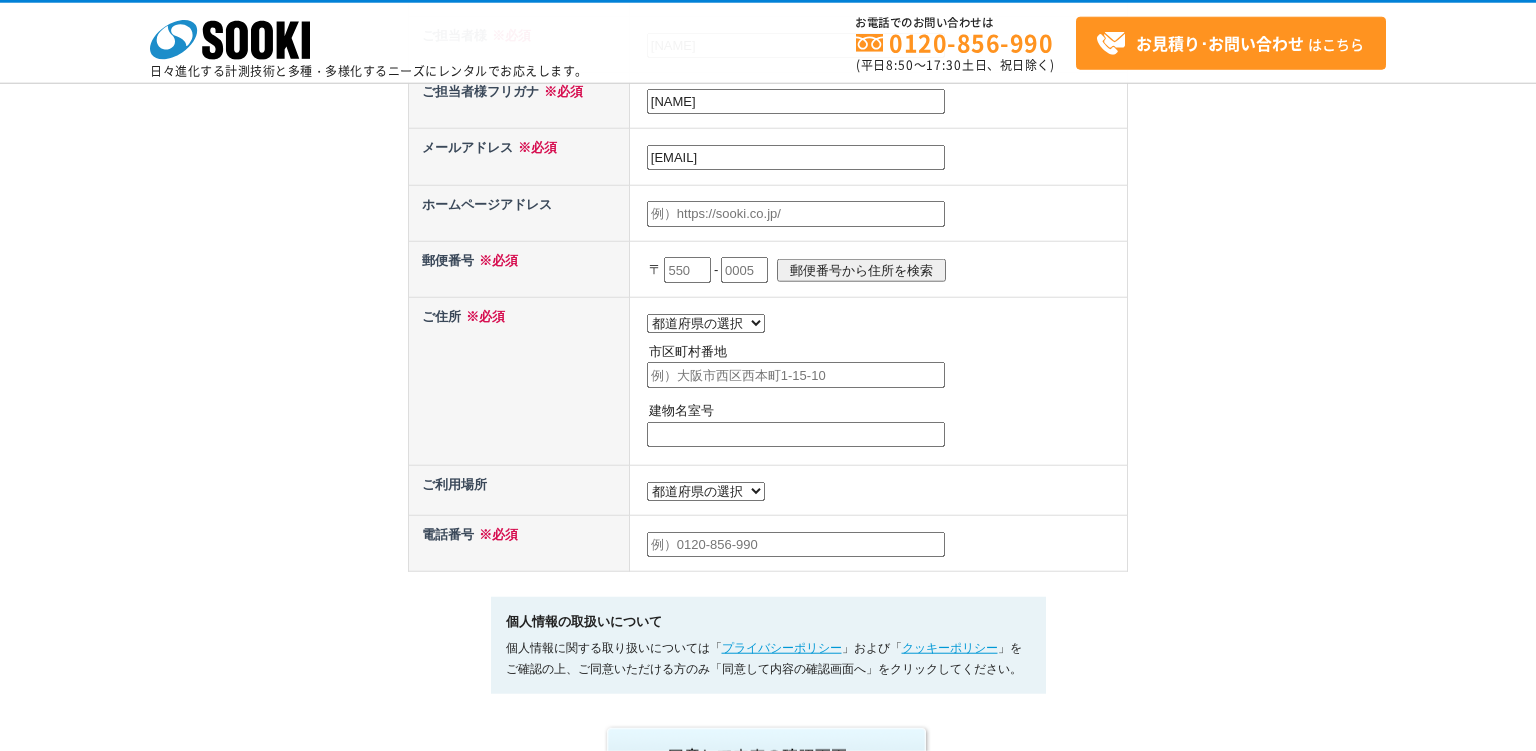 scroll, scrollTop: 864, scrollLeft: 0, axis: vertical 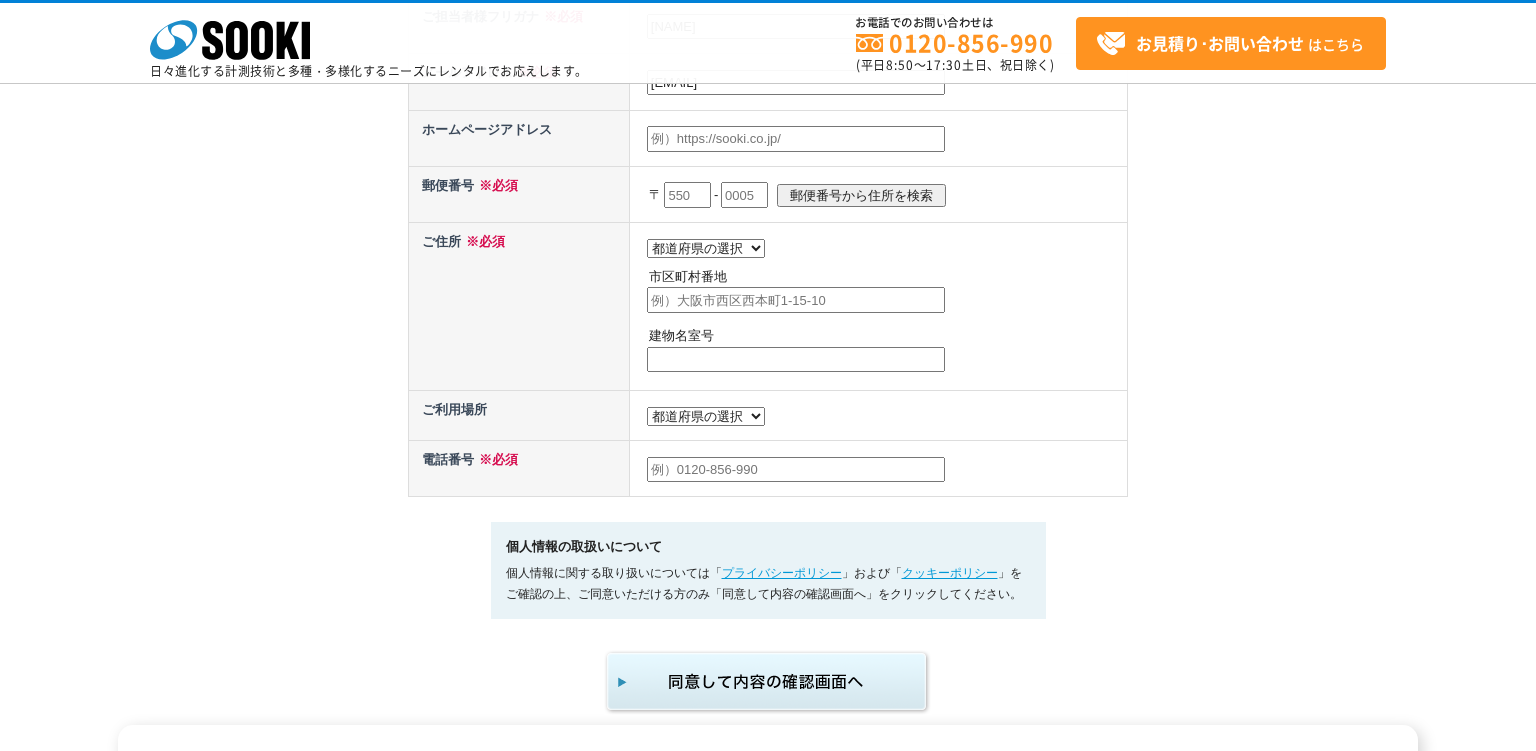 type on "tikeda@smc-ct.co.jp" 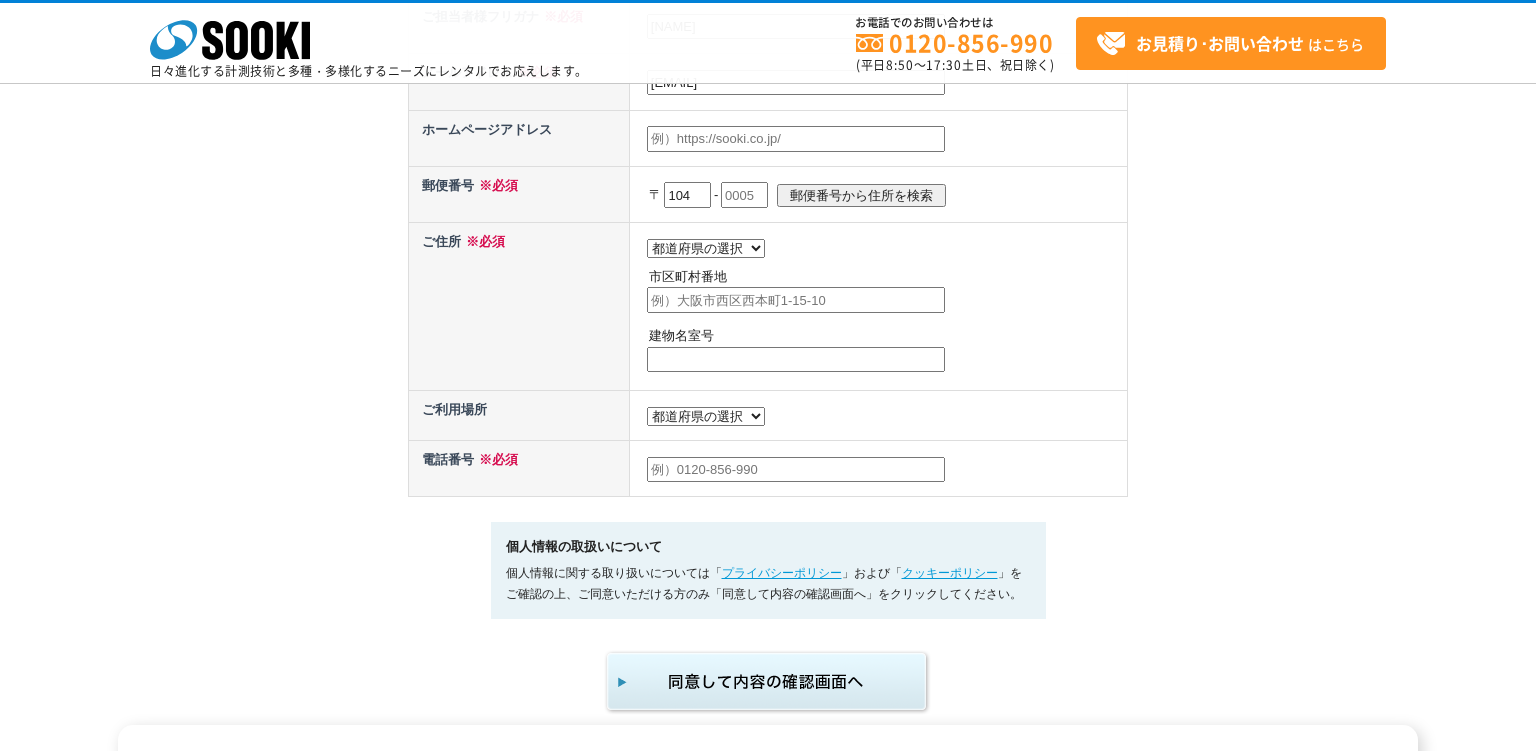 type on "104" 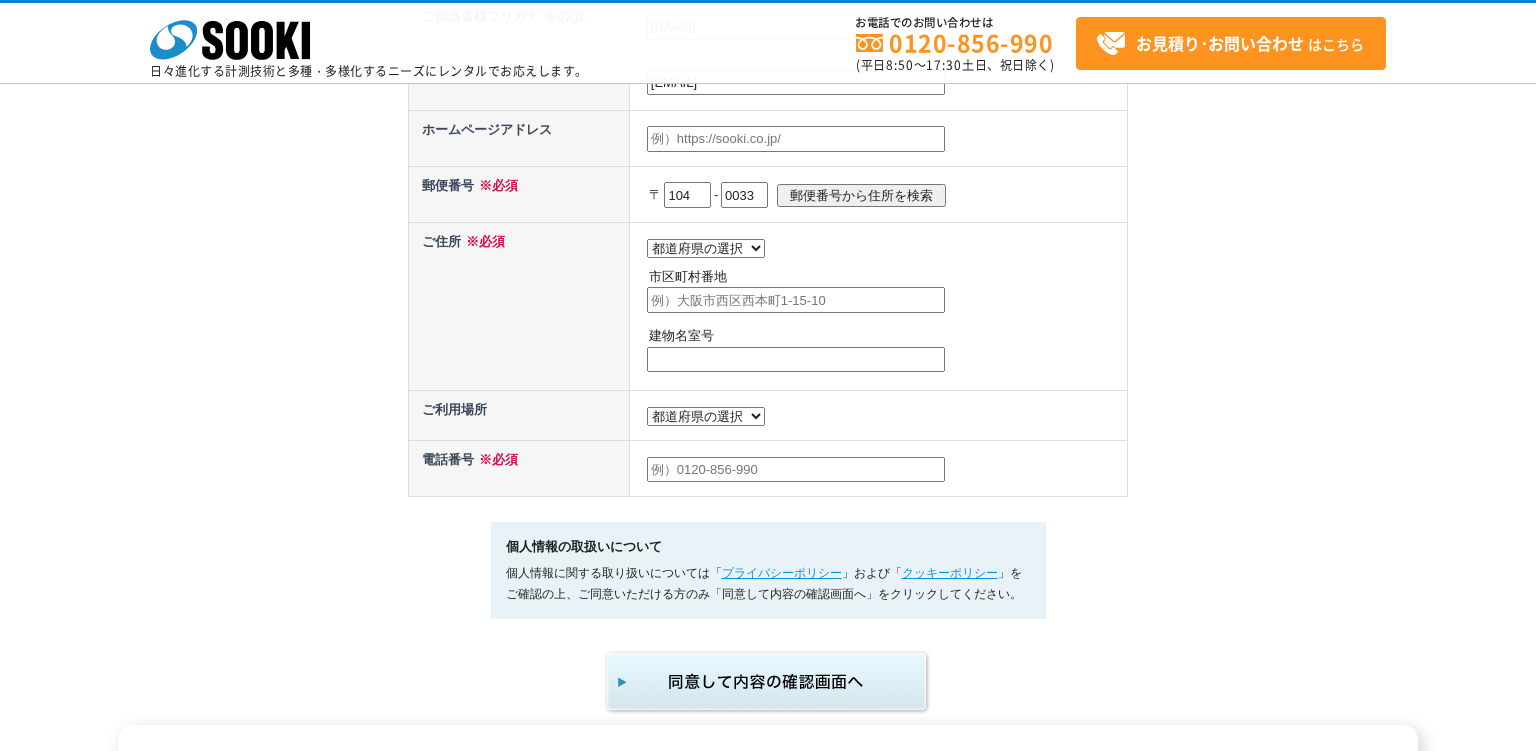 type on "0033" 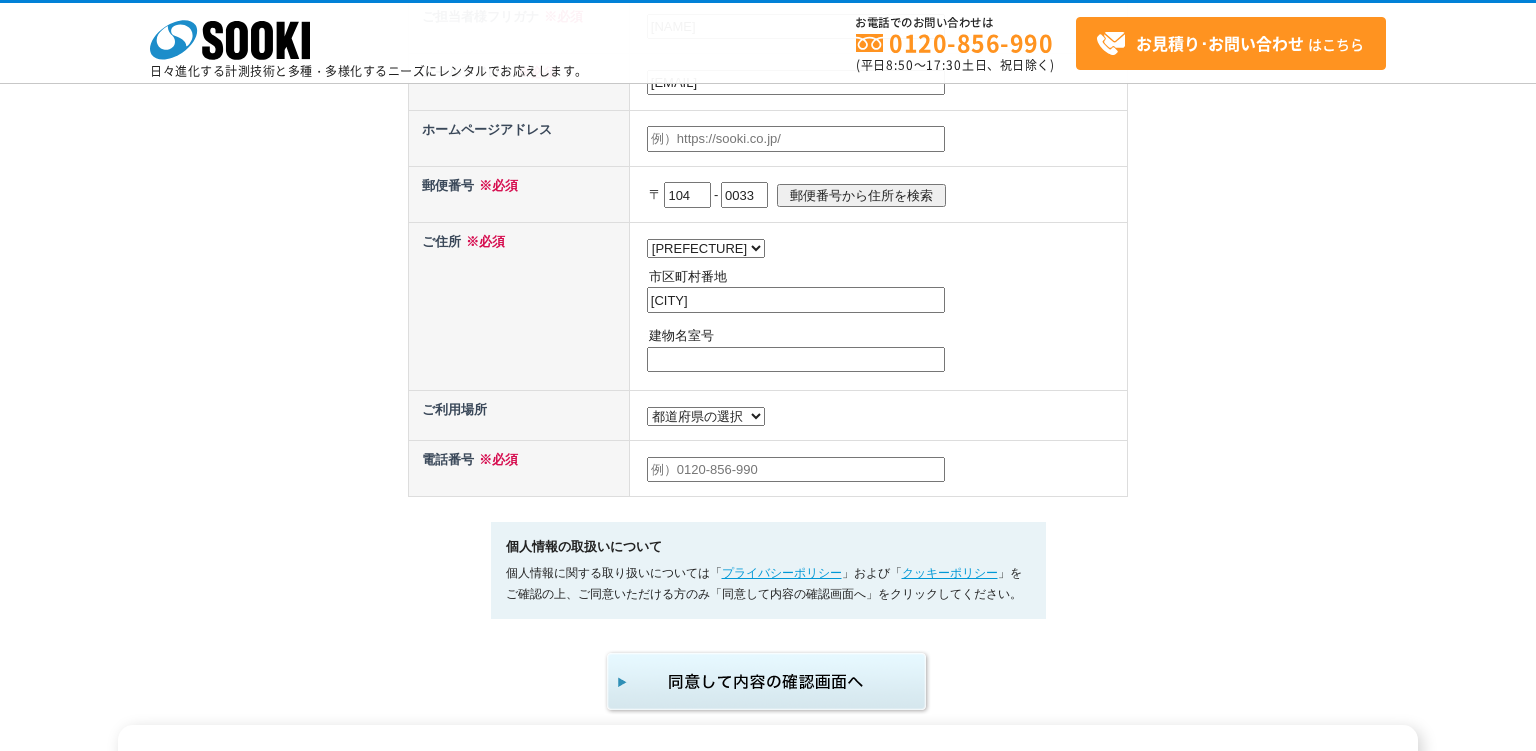 click on "中央区新川" at bounding box center (796, 300) 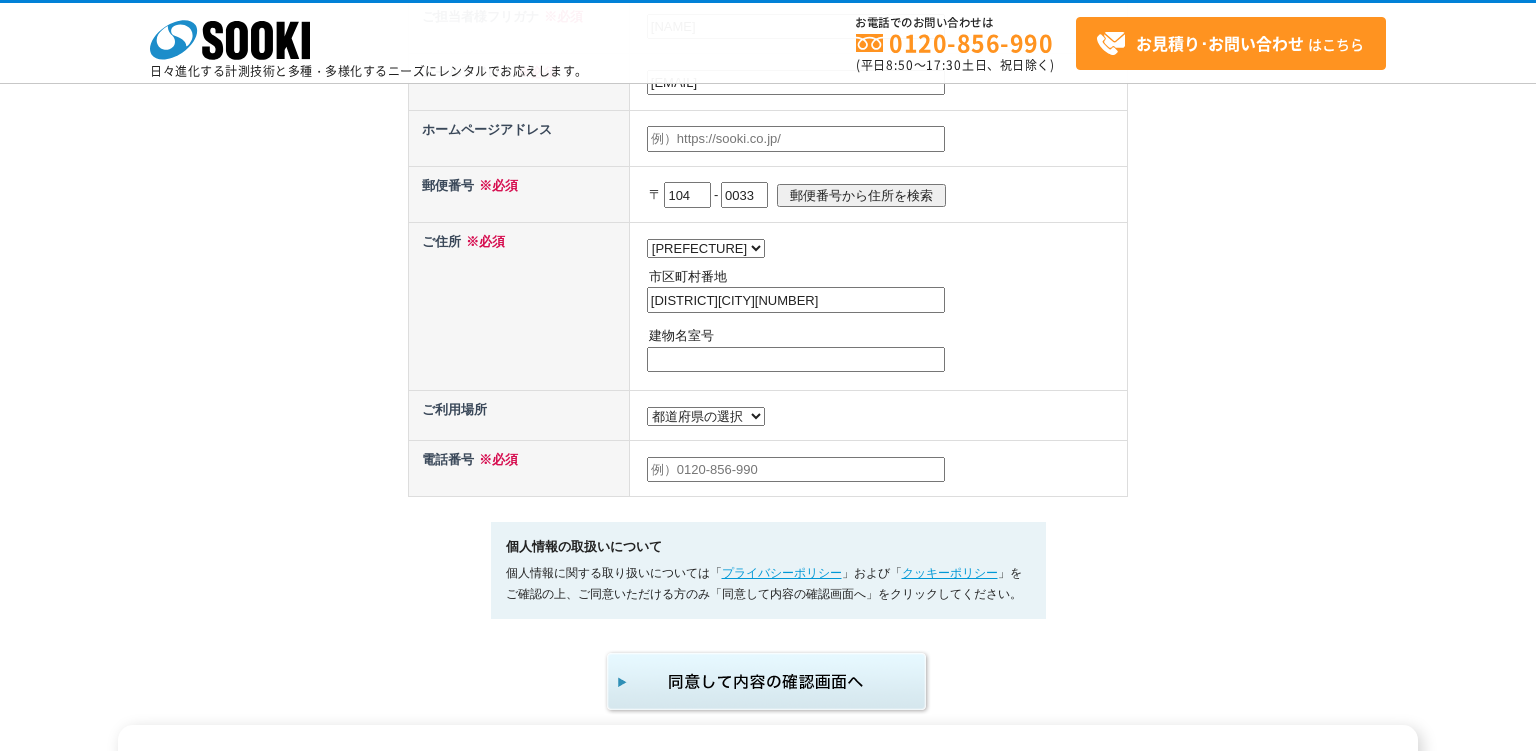 type on "中央区新川2-27-1" 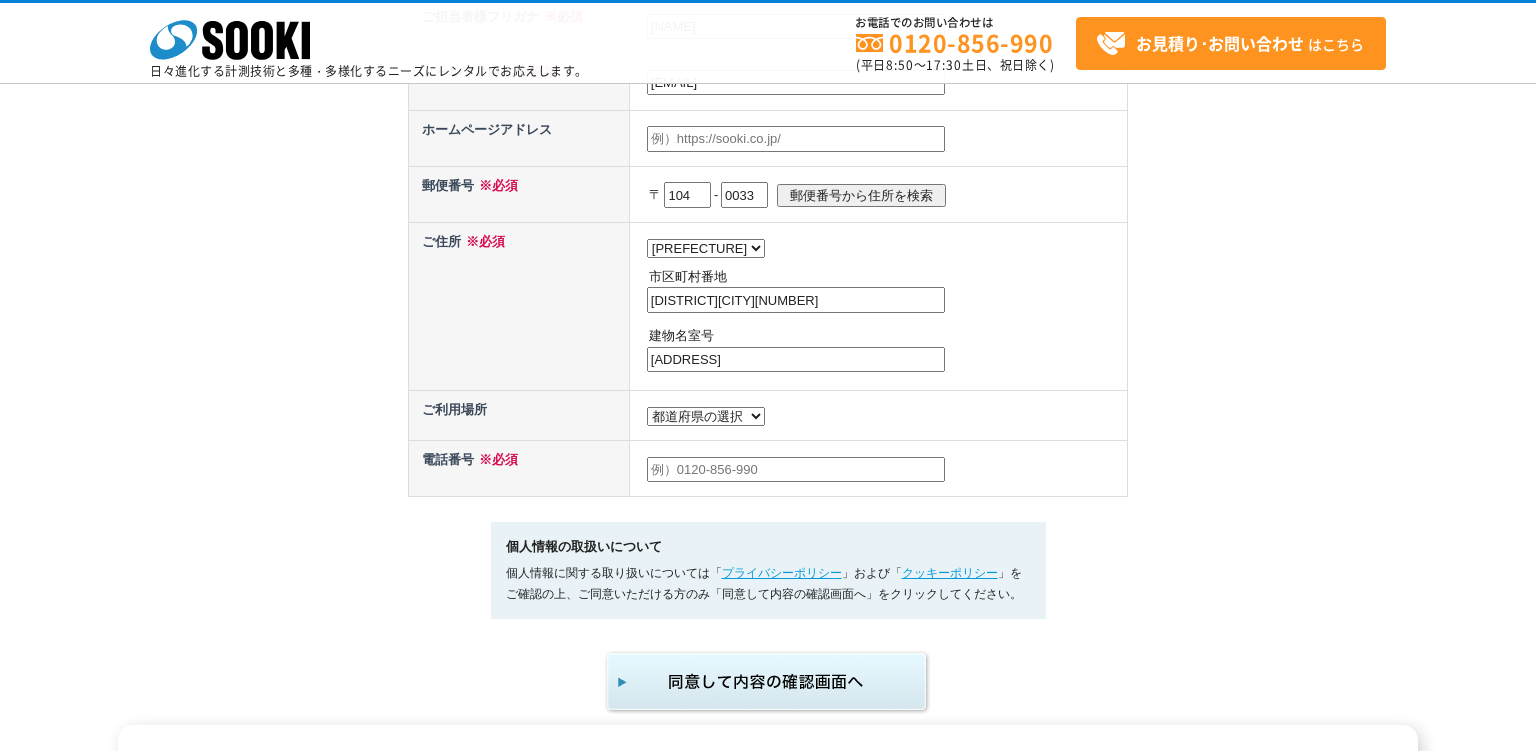 type on "東京住友ツインビルディング東館18階" 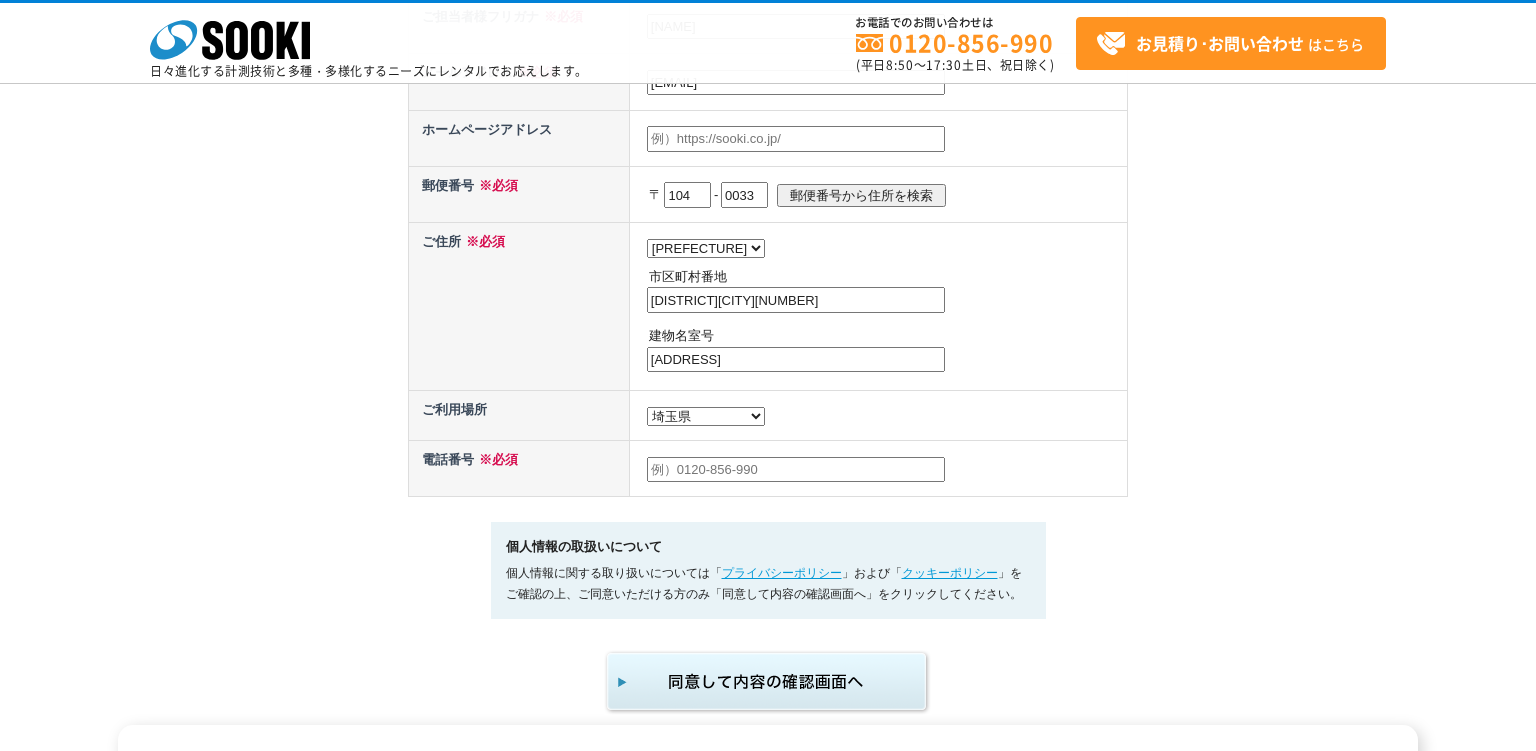 click at bounding box center (796, 470) 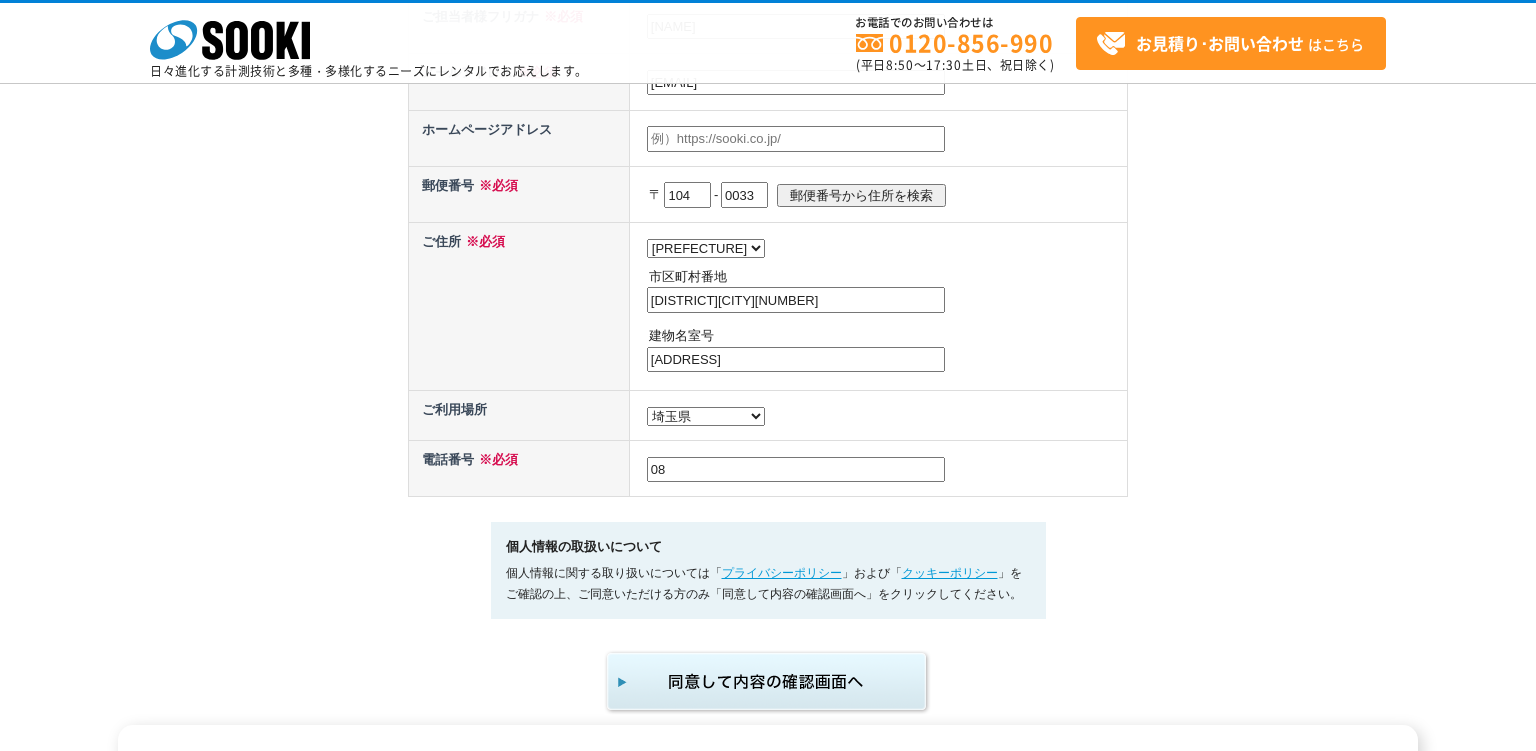 type on "0" 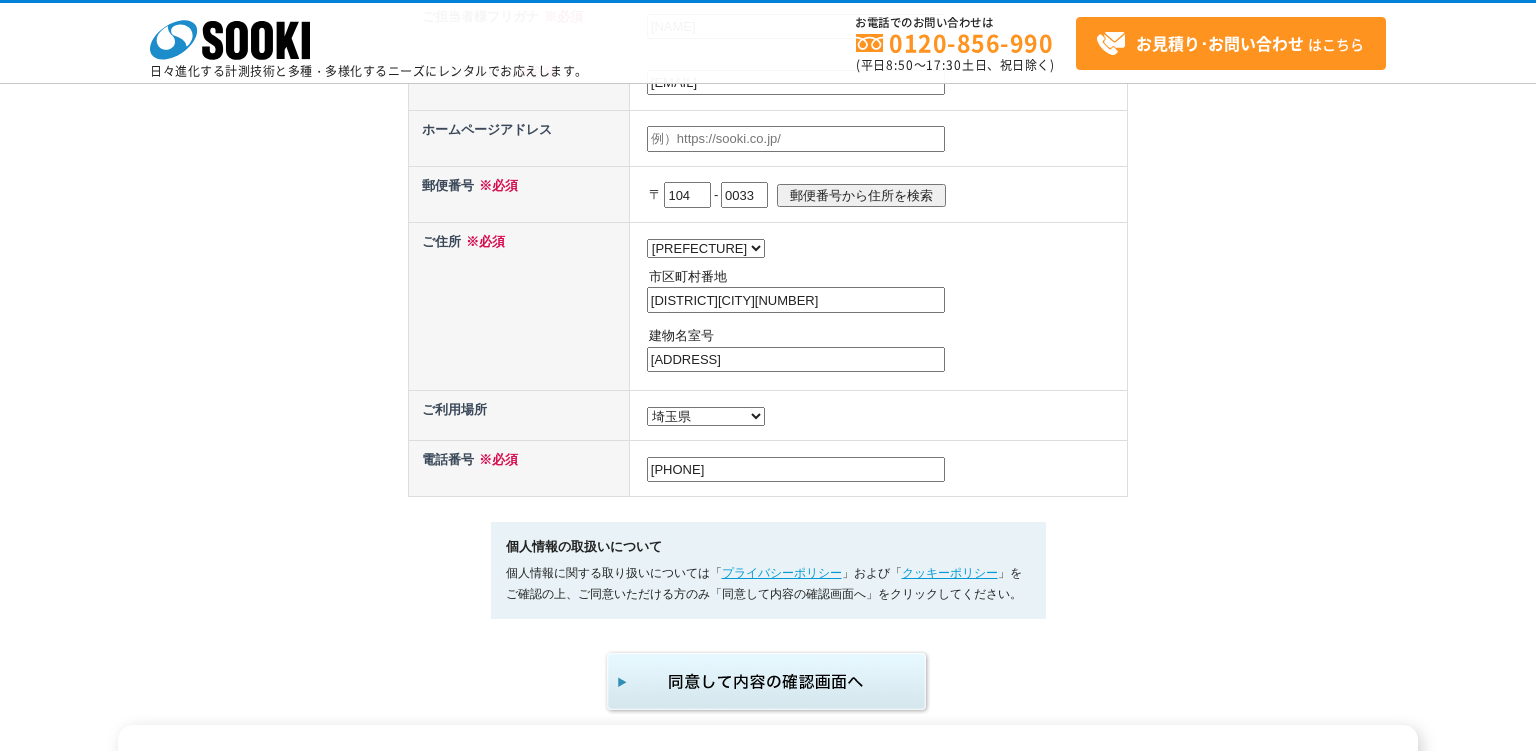 type on "080-1366-4982" 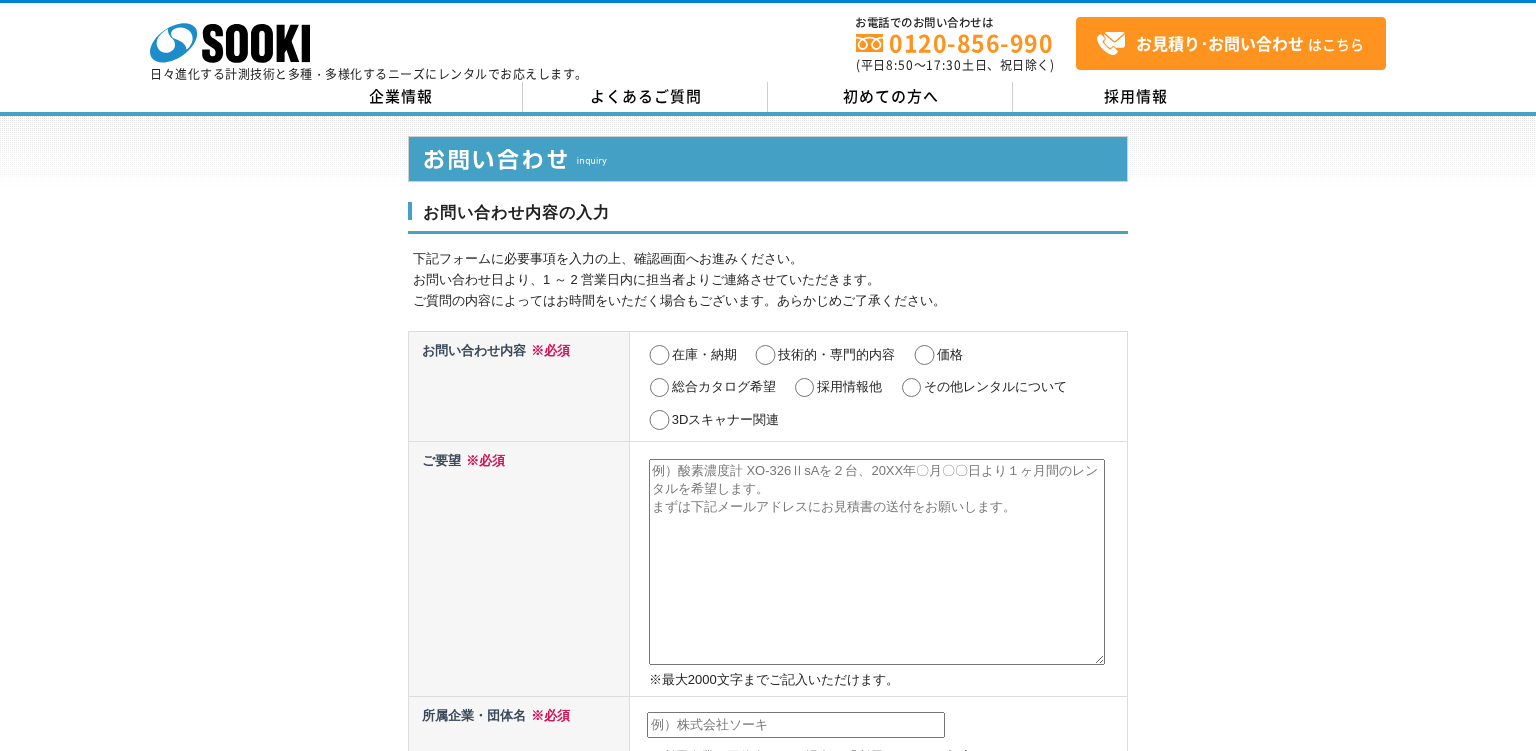 scroll, scrollTop: 0, scrollLeft: 0, axis: both 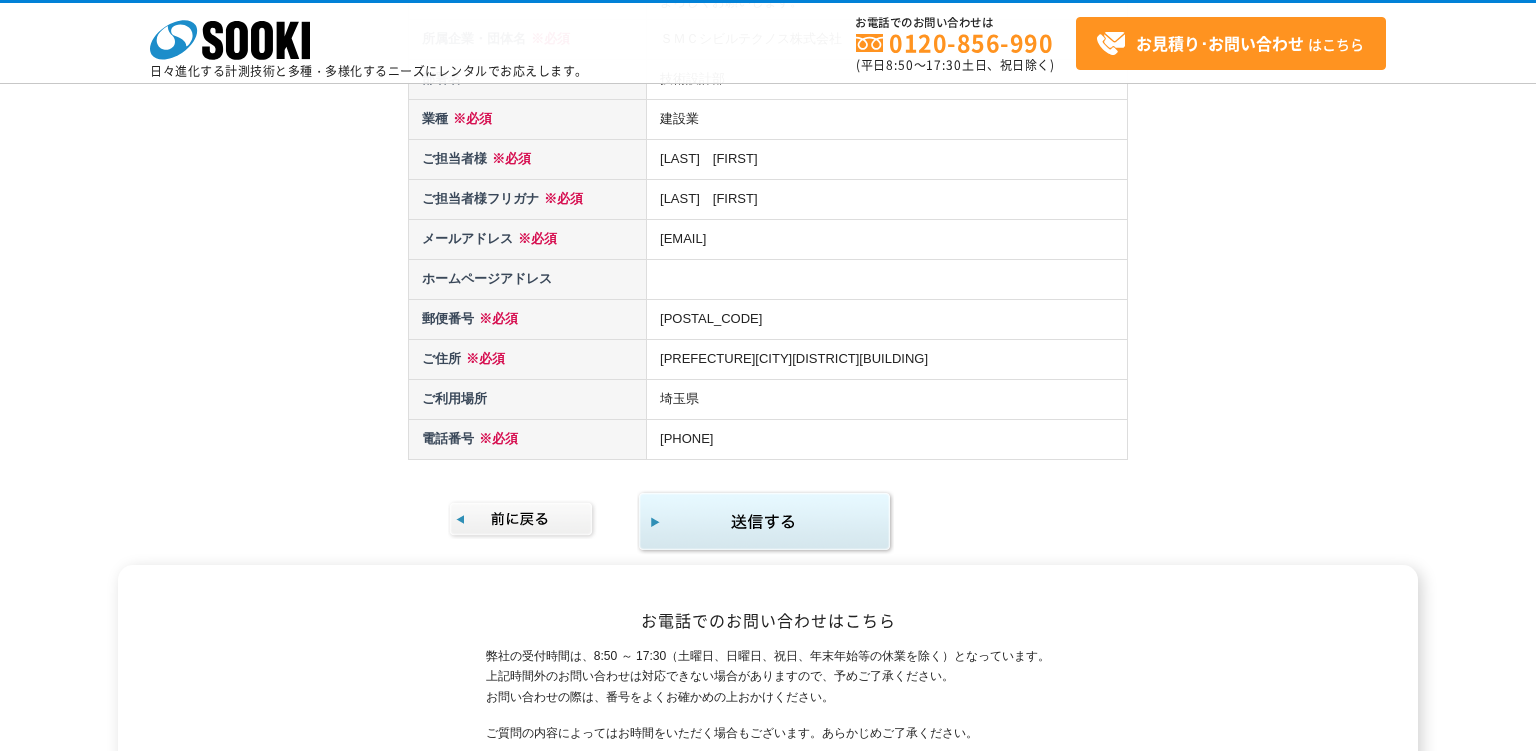 click at bounding box center (765, 522) 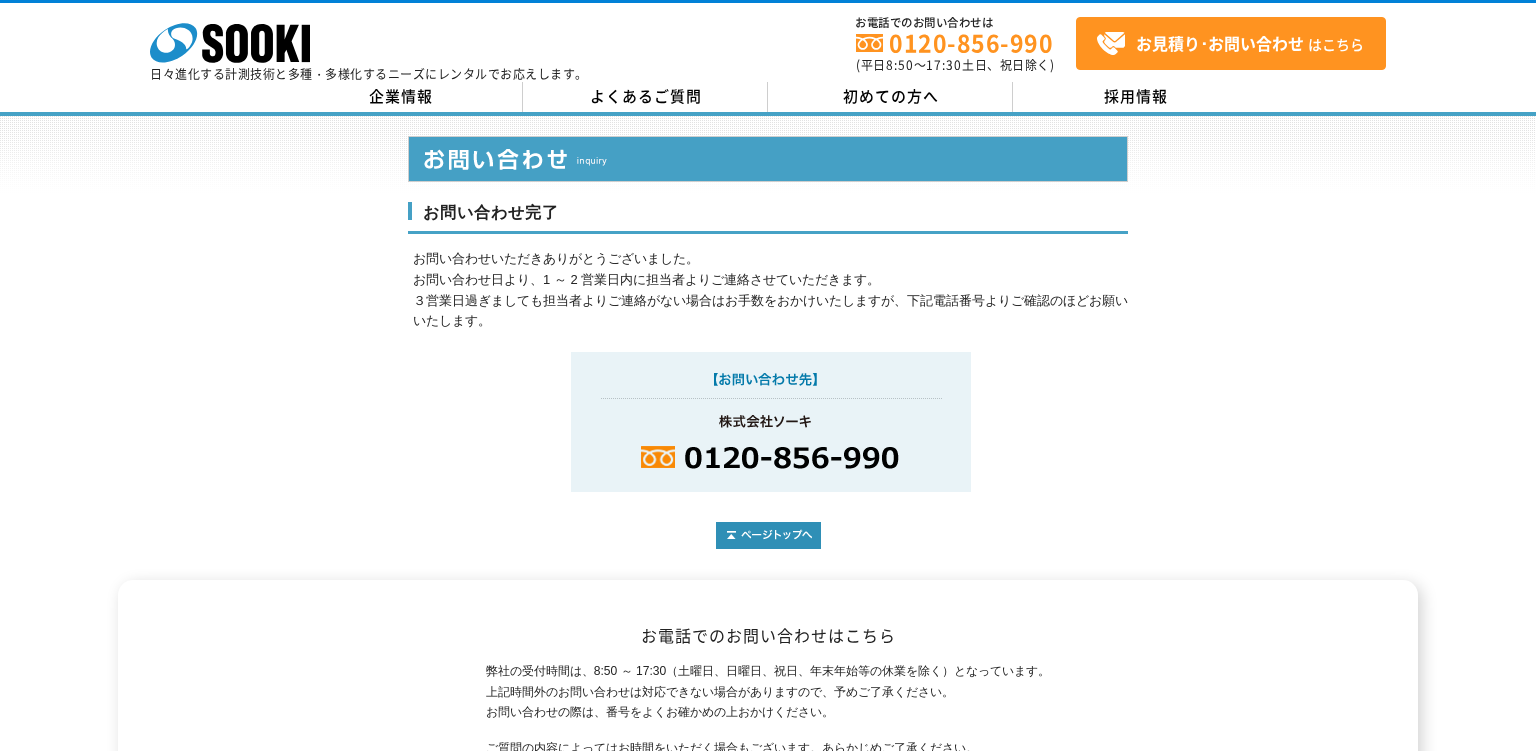 scroll, scrollTop: 0, scrollLeft: 0, axis: both 